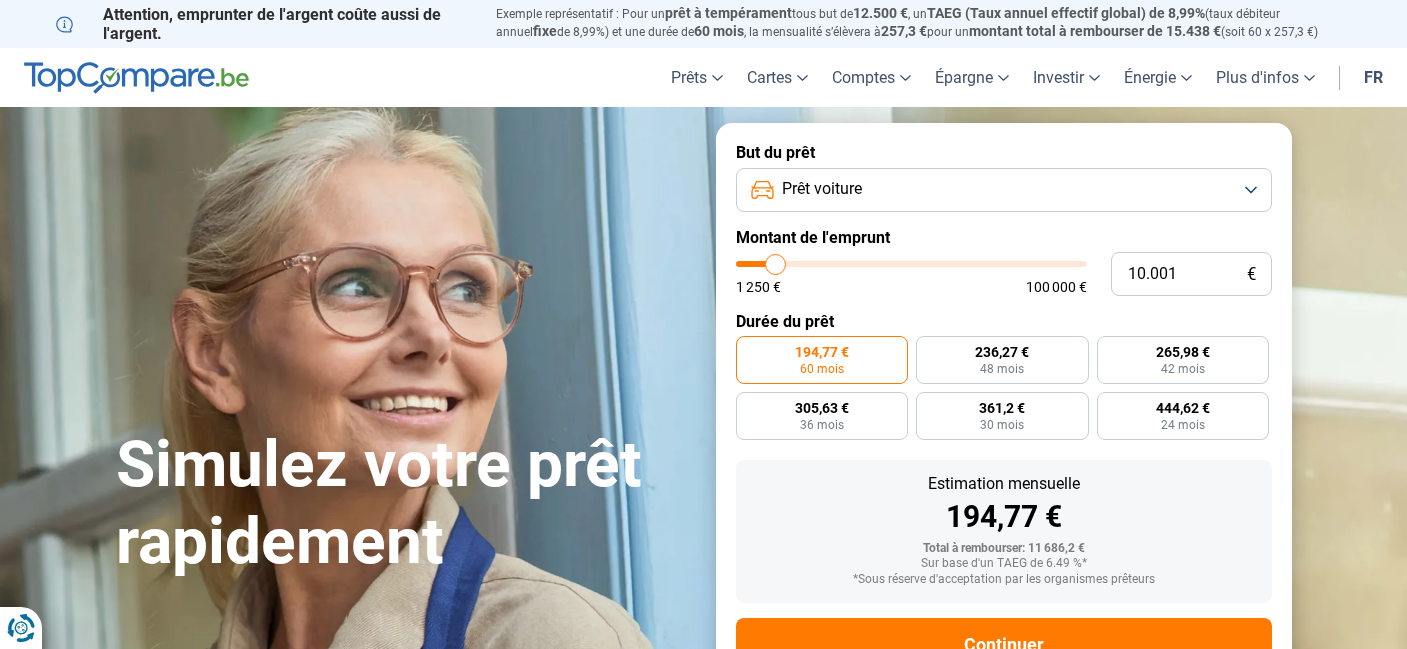 scroll, scrollTop: 72, scrollLeft: 0, axis: vertical 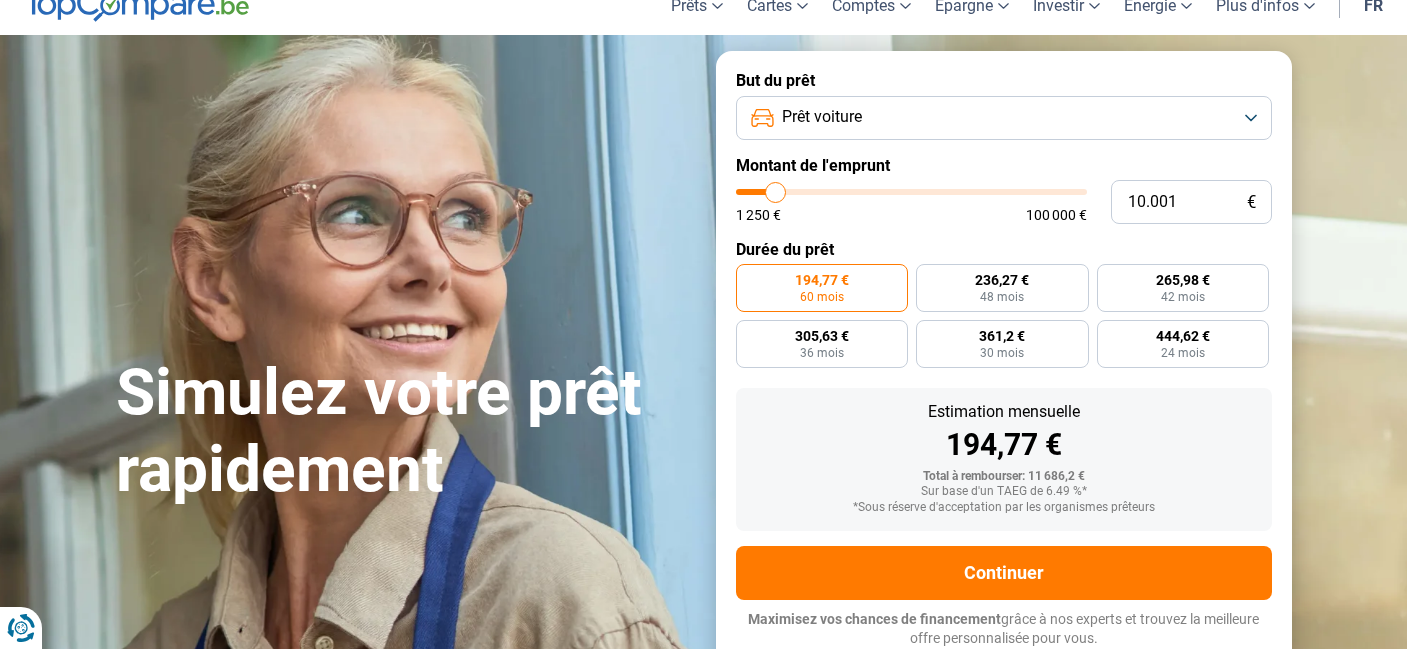 type on "9.500" 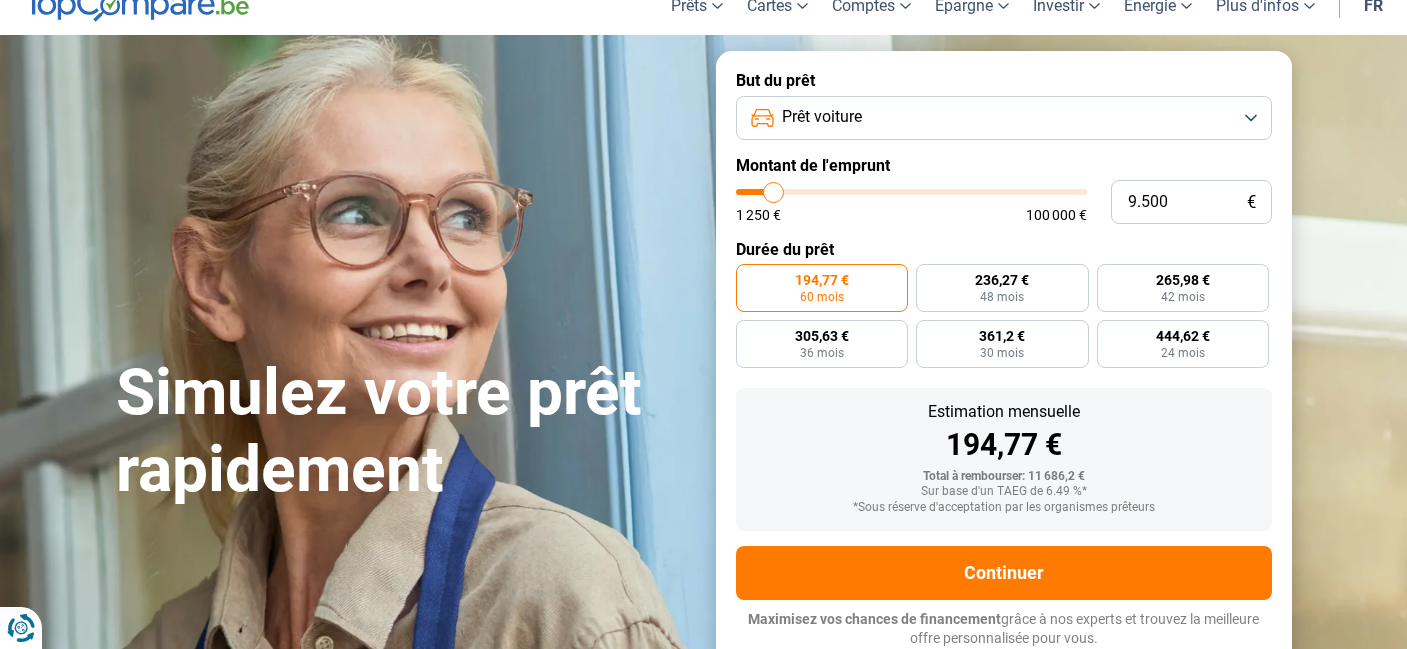 type on "9.750" 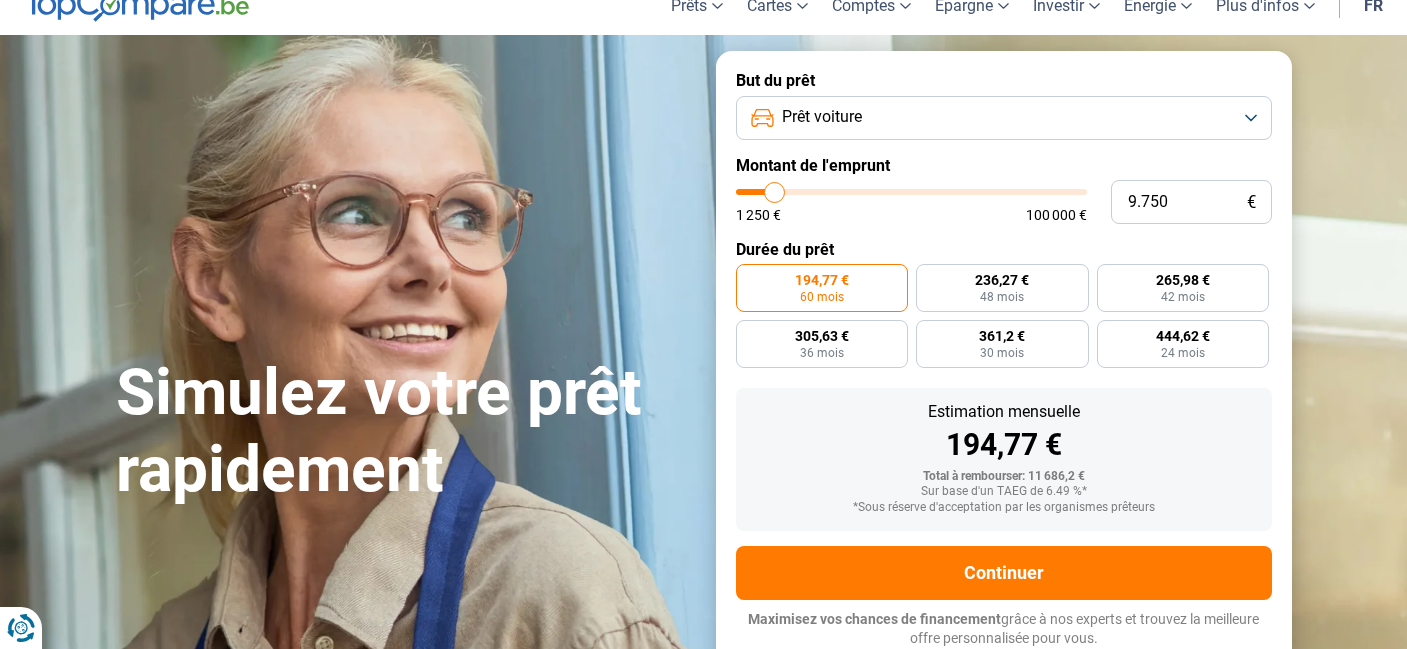 type on "10.000" 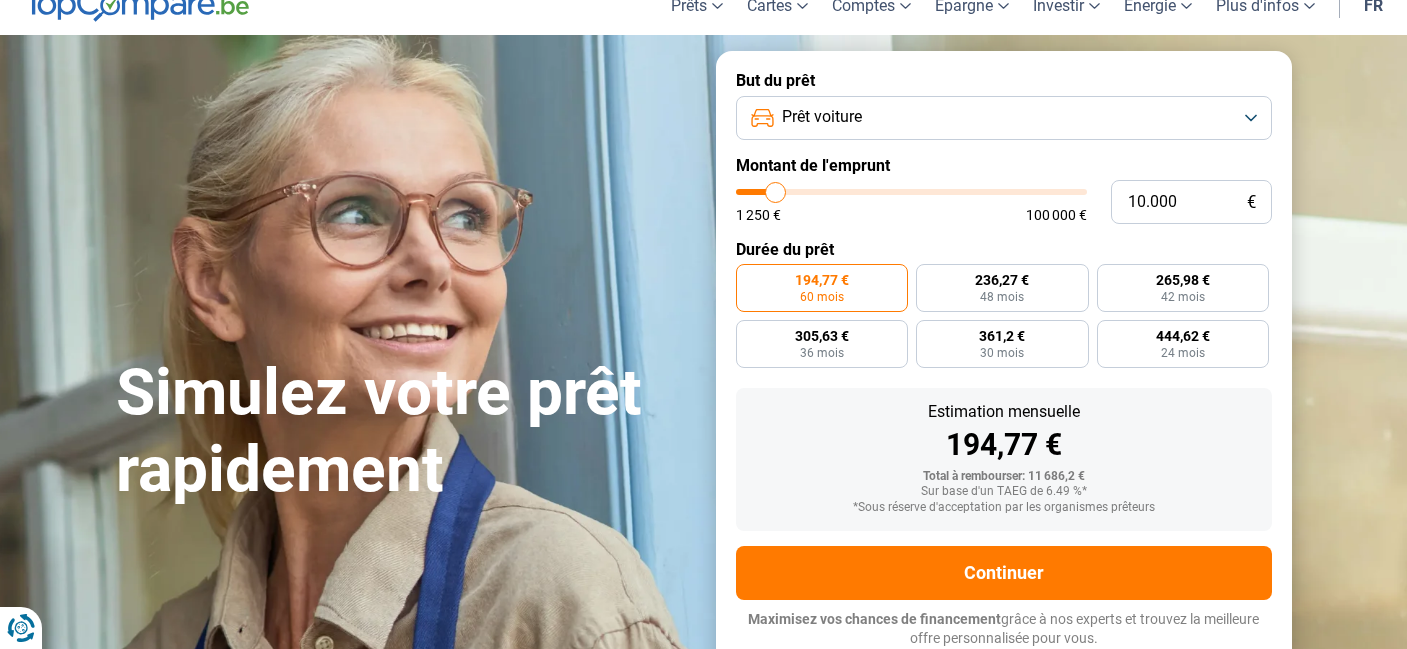 type on "10.250" 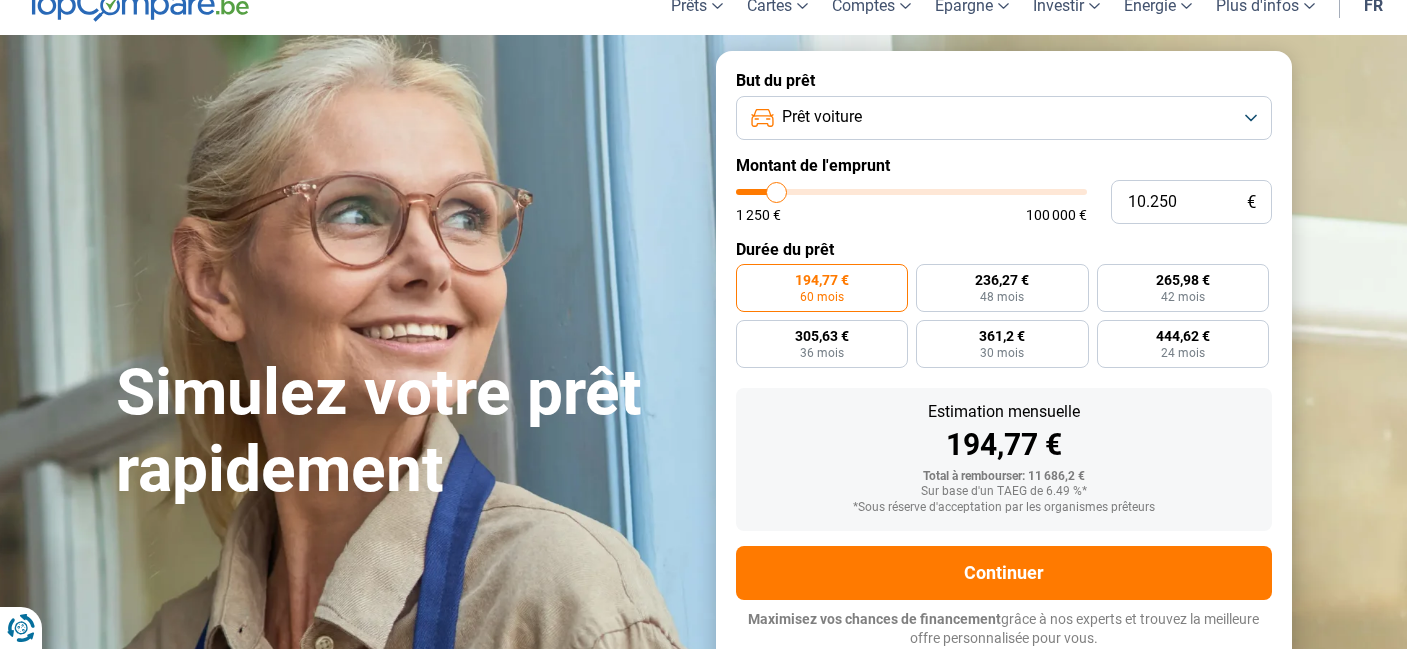 type on "10.500" 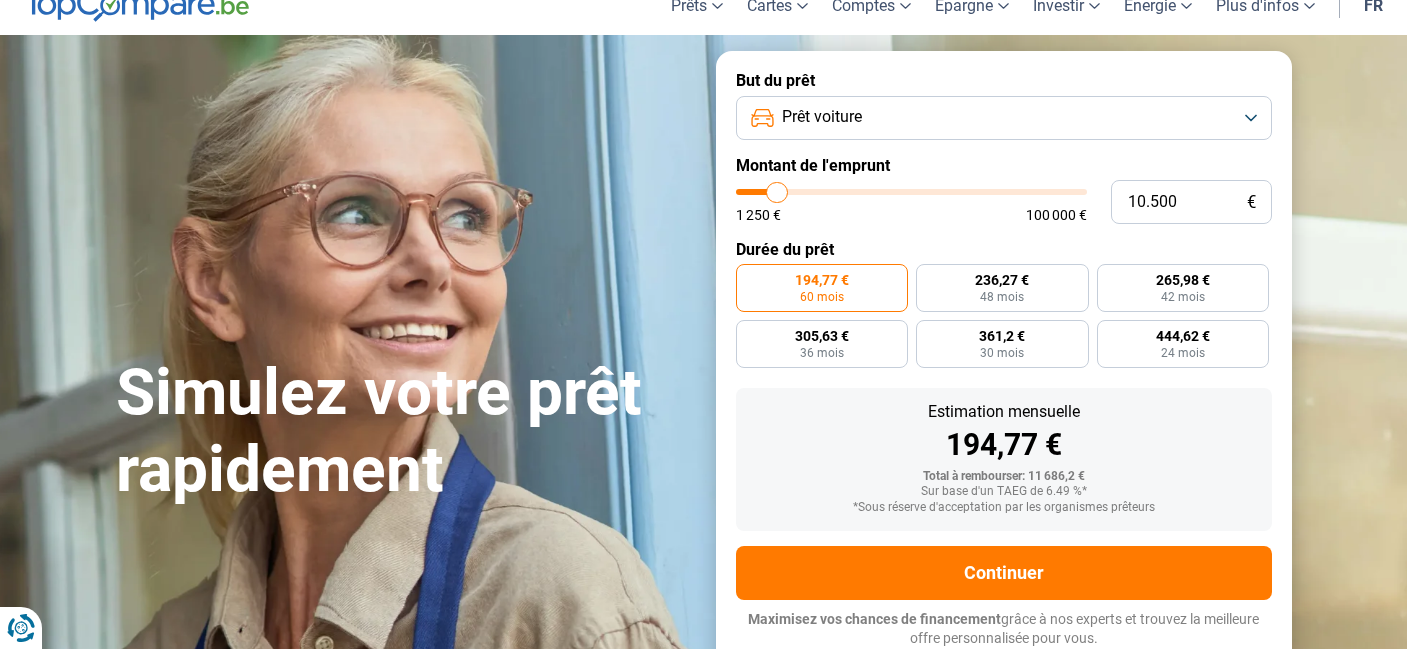 type on "10.750" 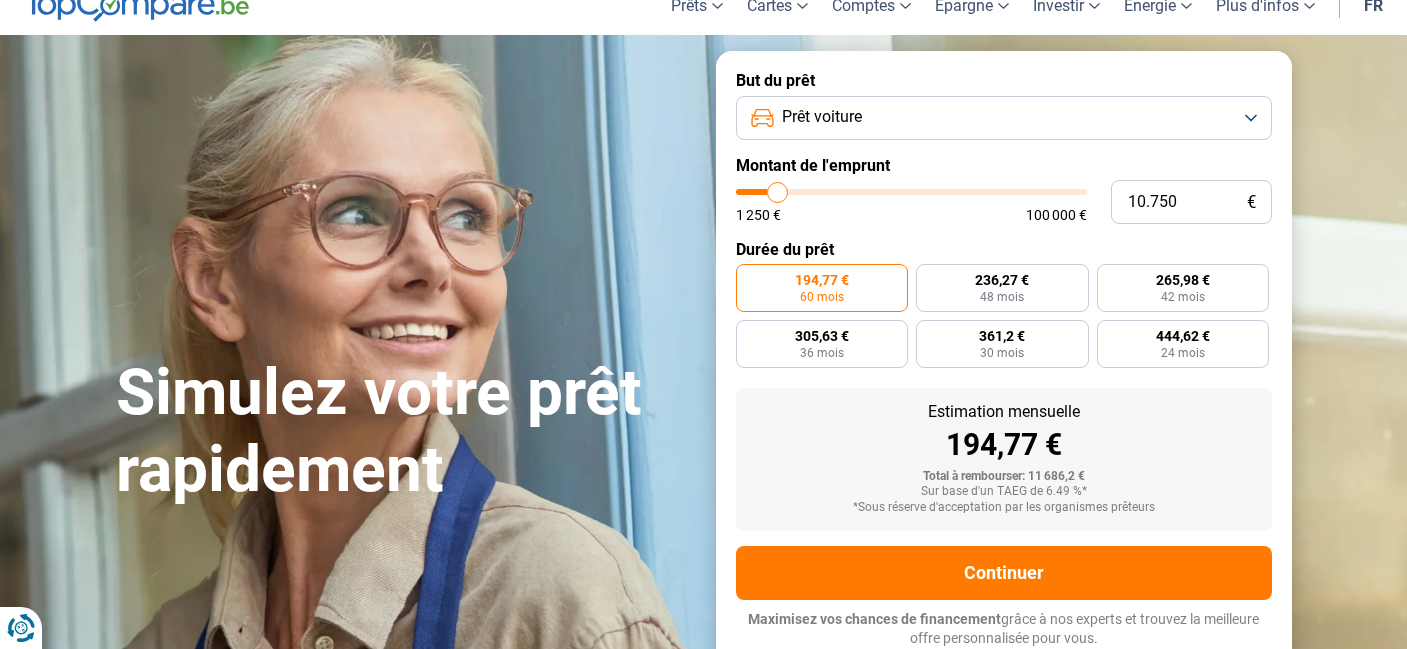 type on "11.000" 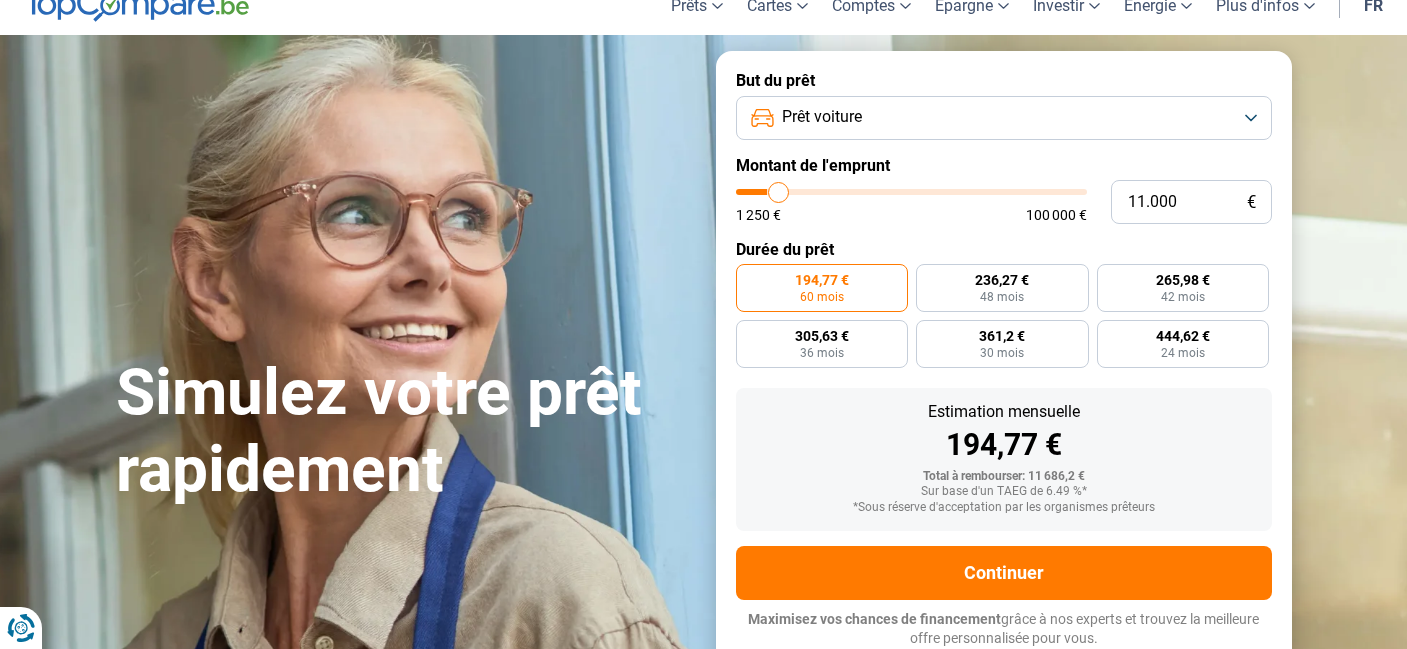 type on "11.250" 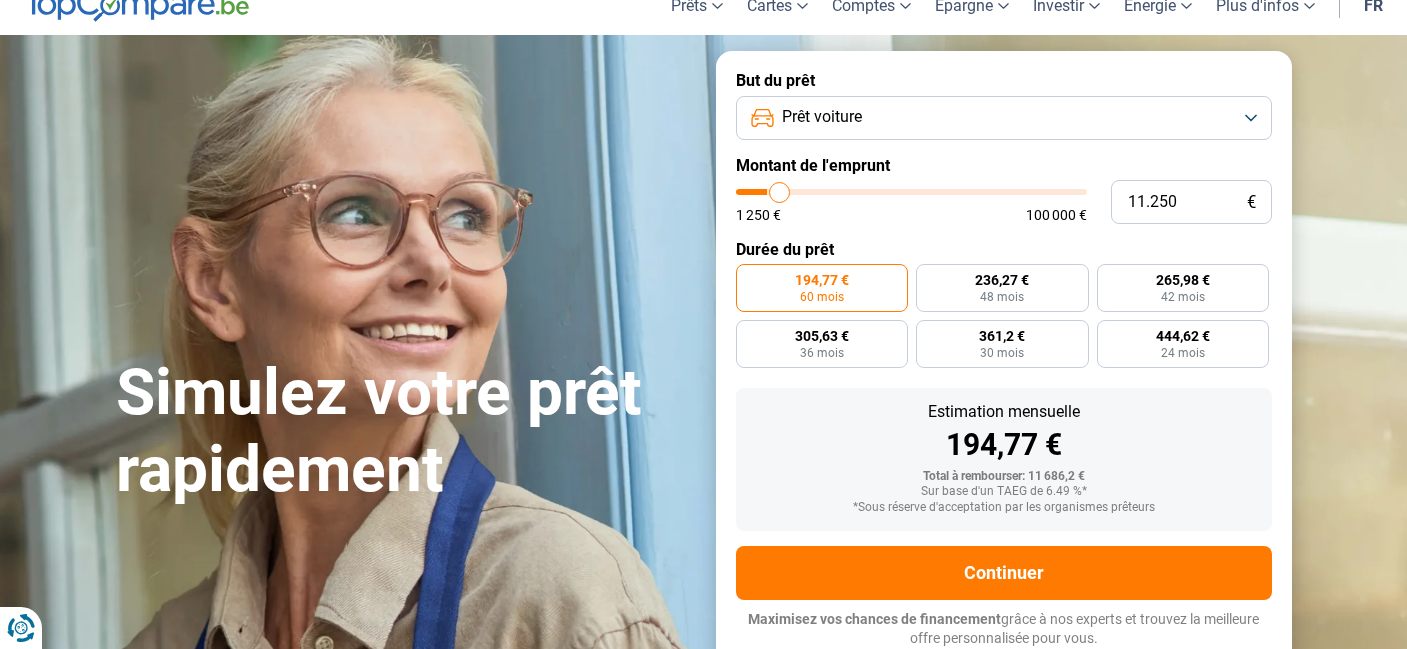 type on "11.500" 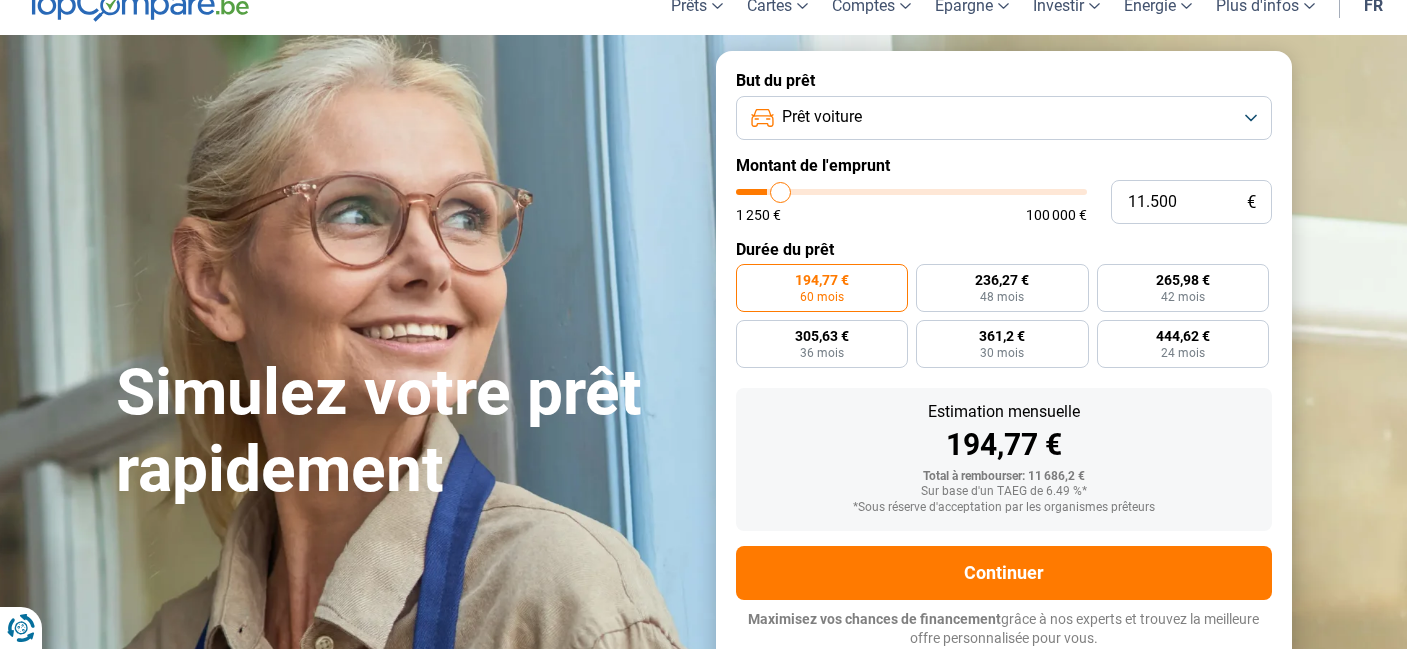 type on "11.750" 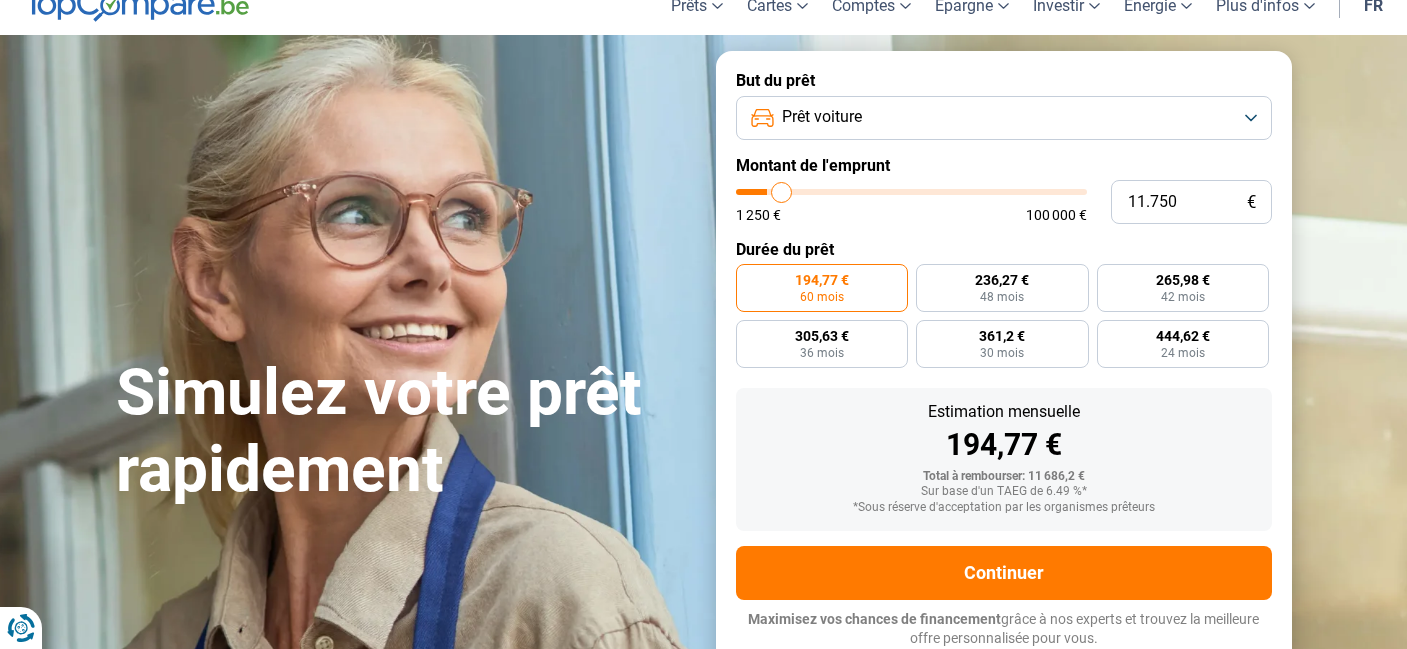 type on "12.000" 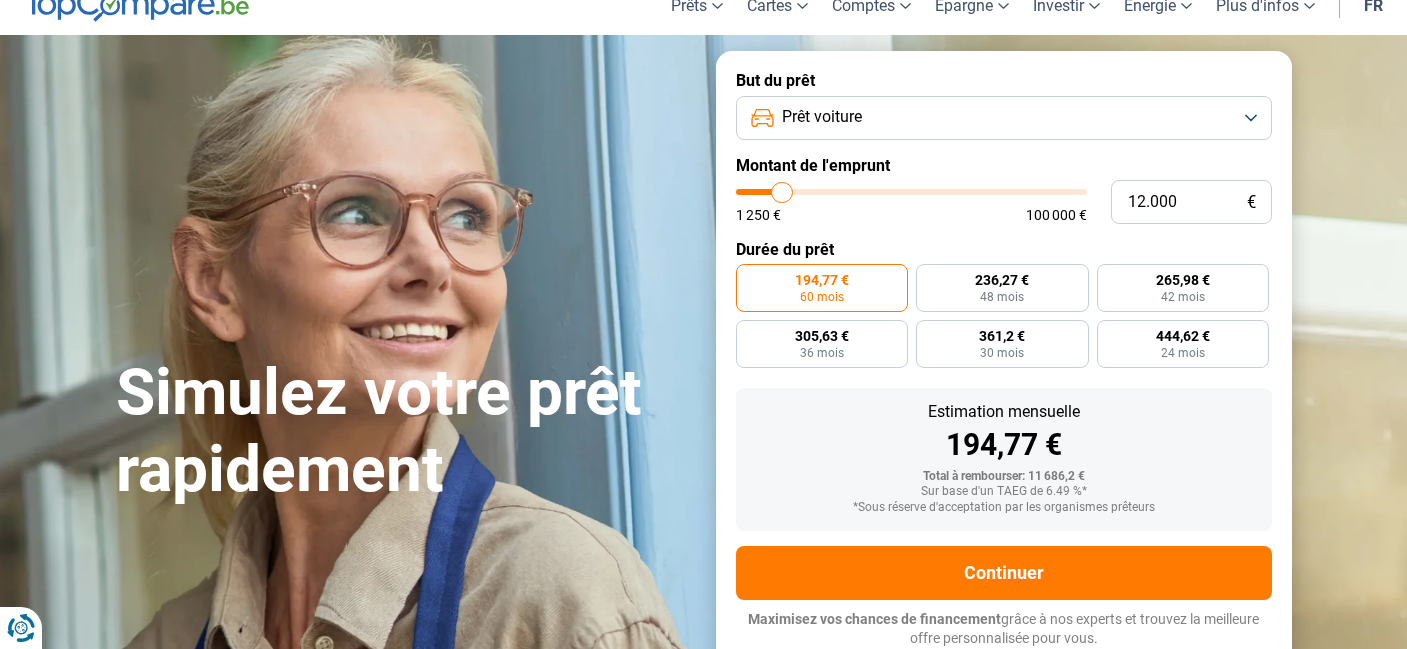 type on "12.250" 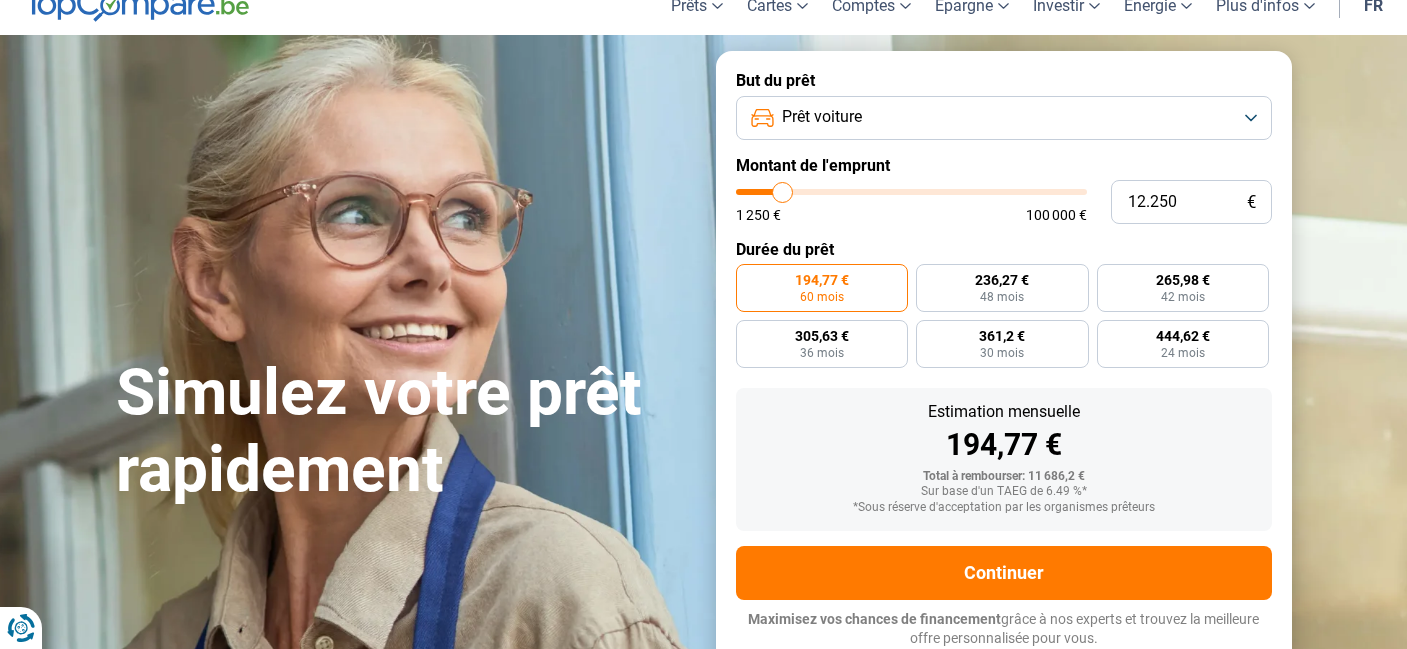 type on "12.750" 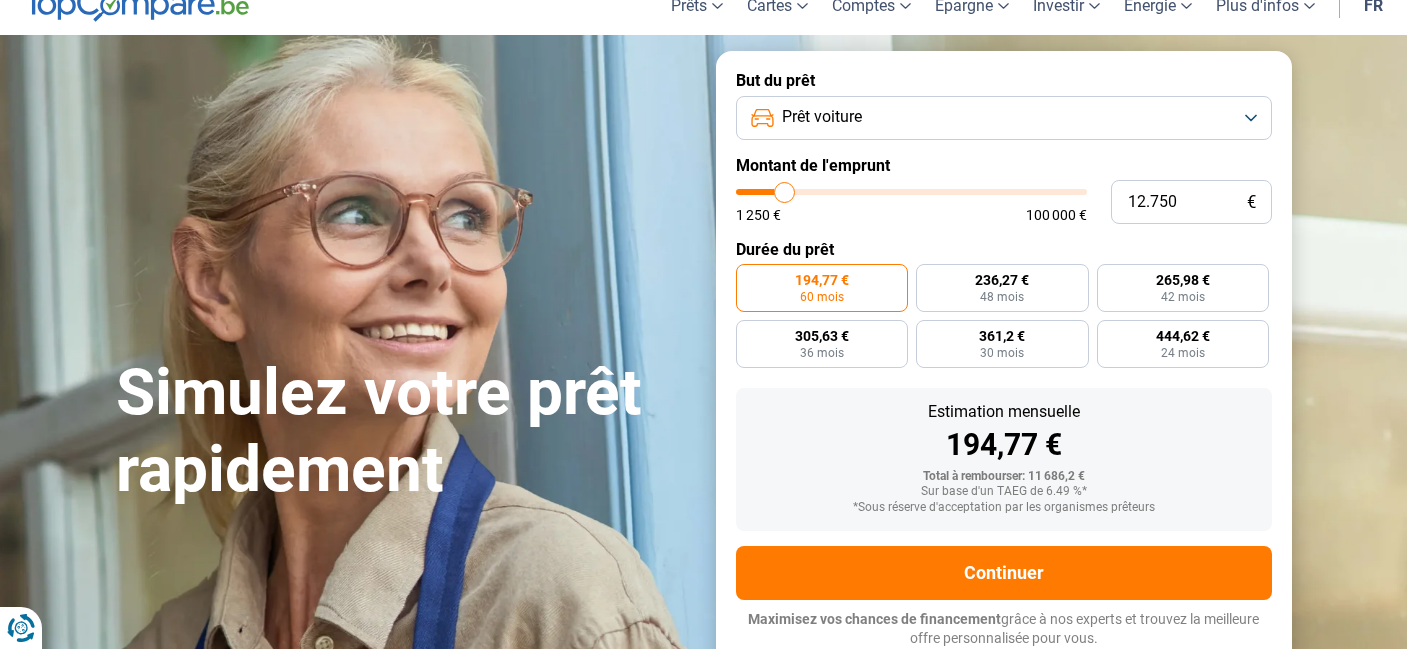 type on "13.000" 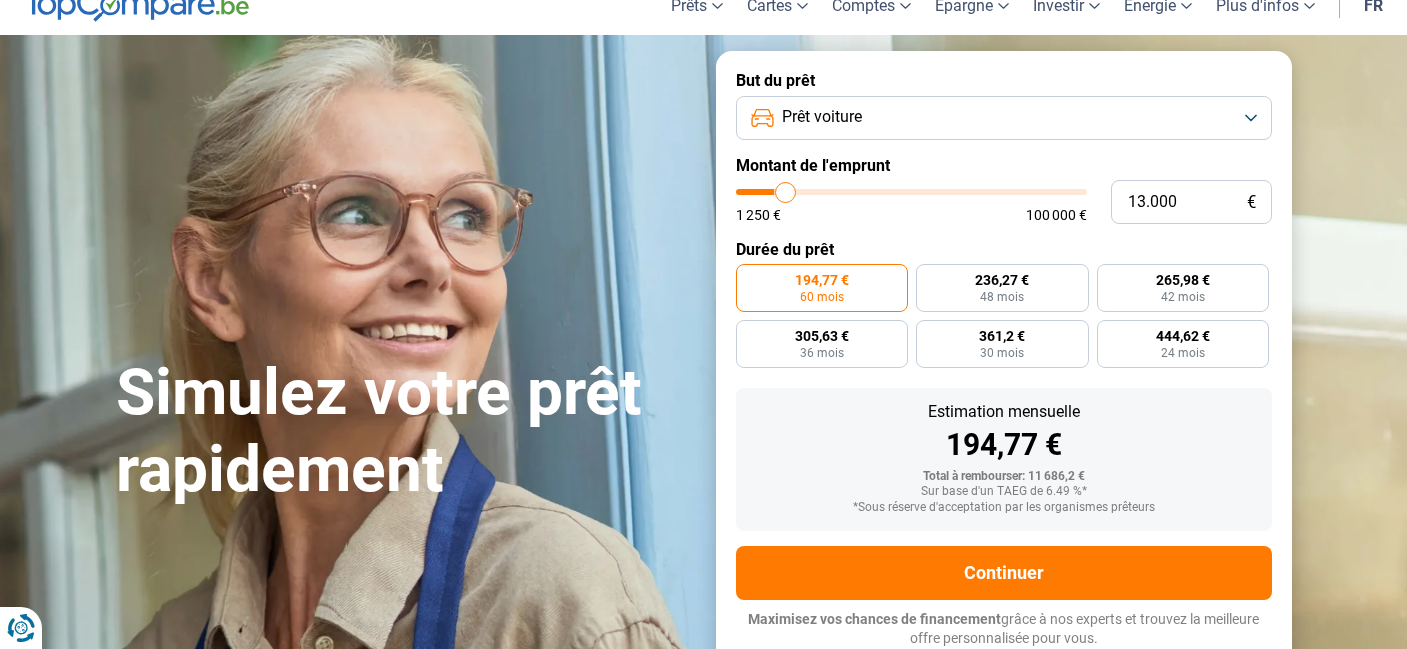 type on "13.250" 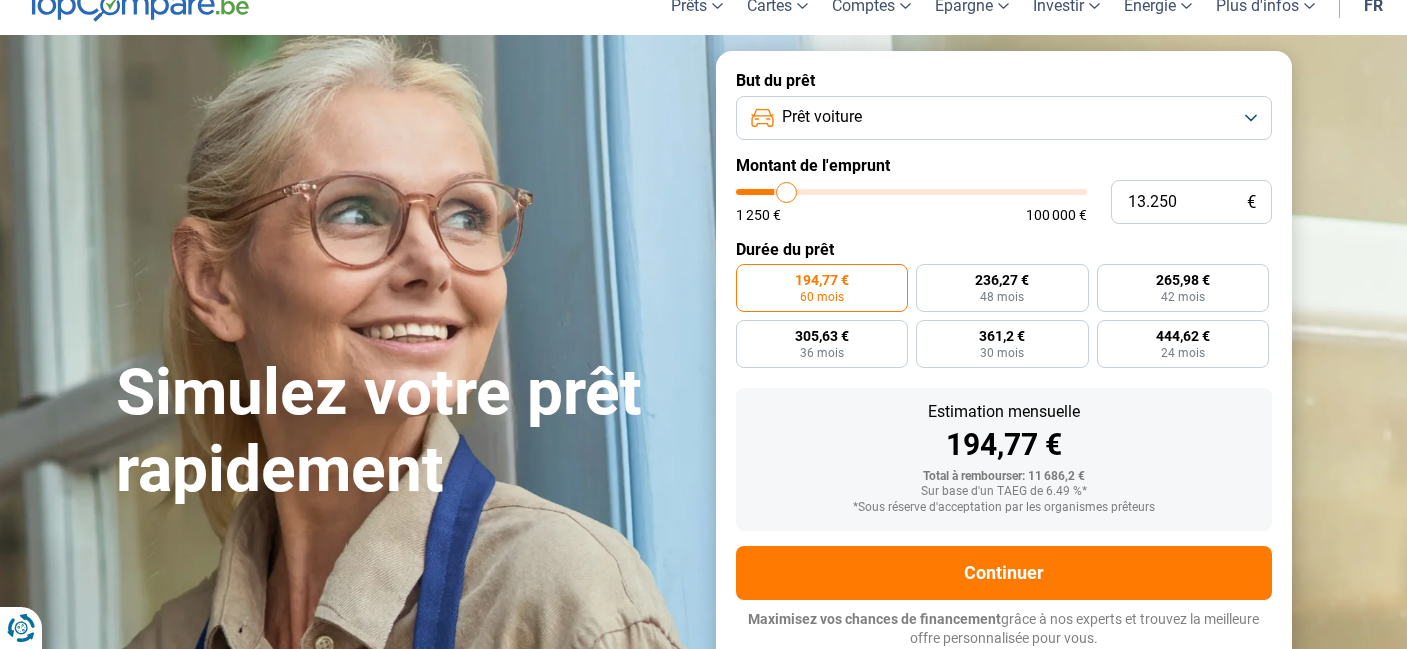 type on "13.500" 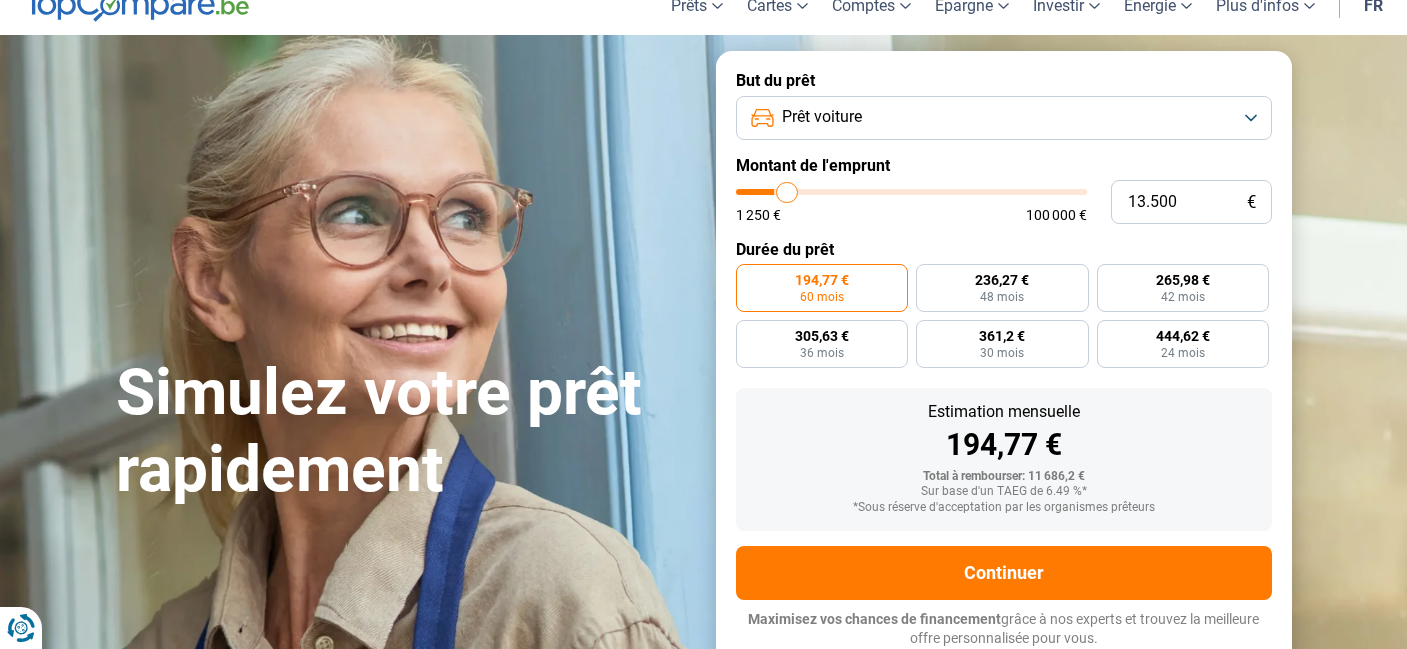 type on "13.750" 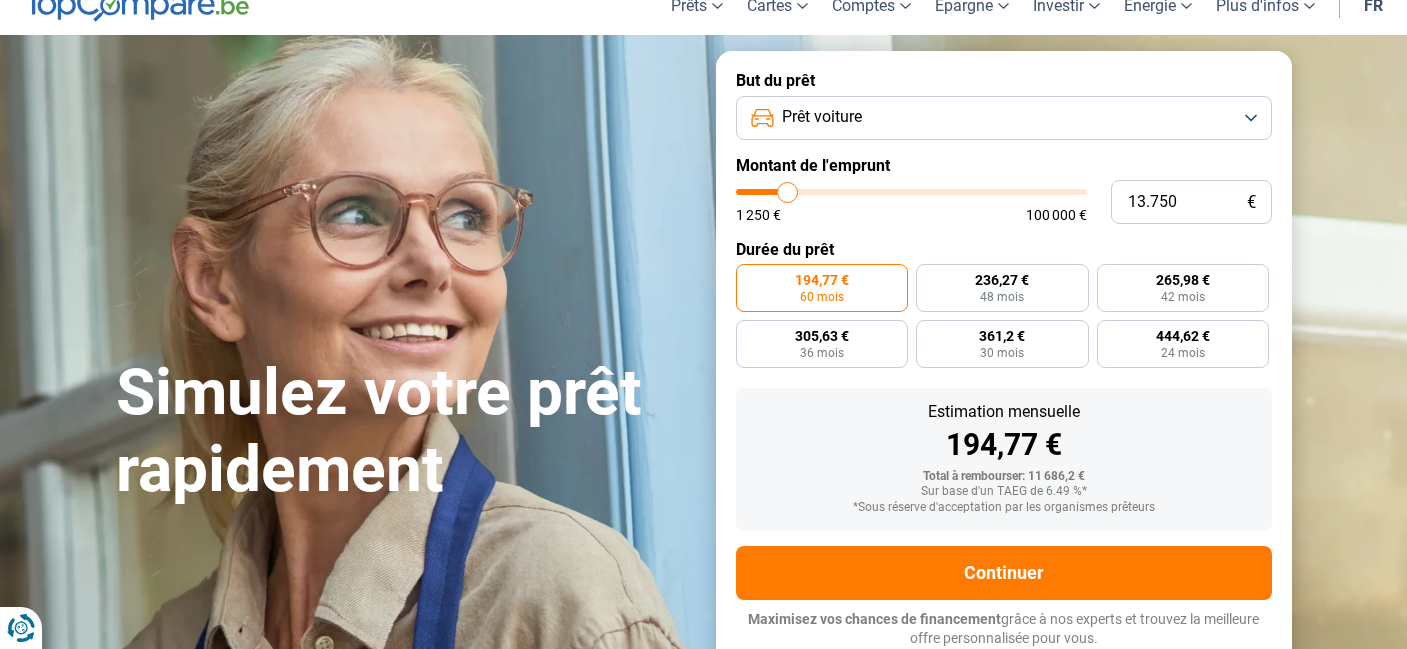 type on "13.500" 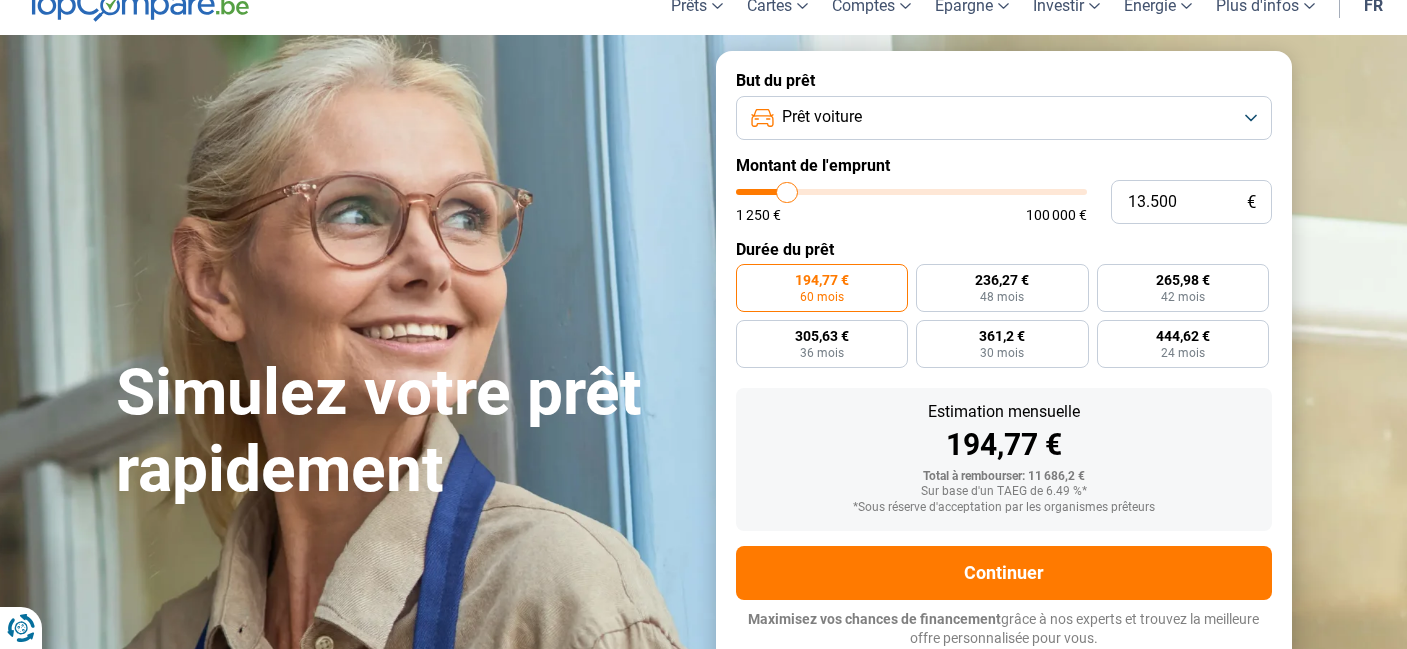 type on "13.250" 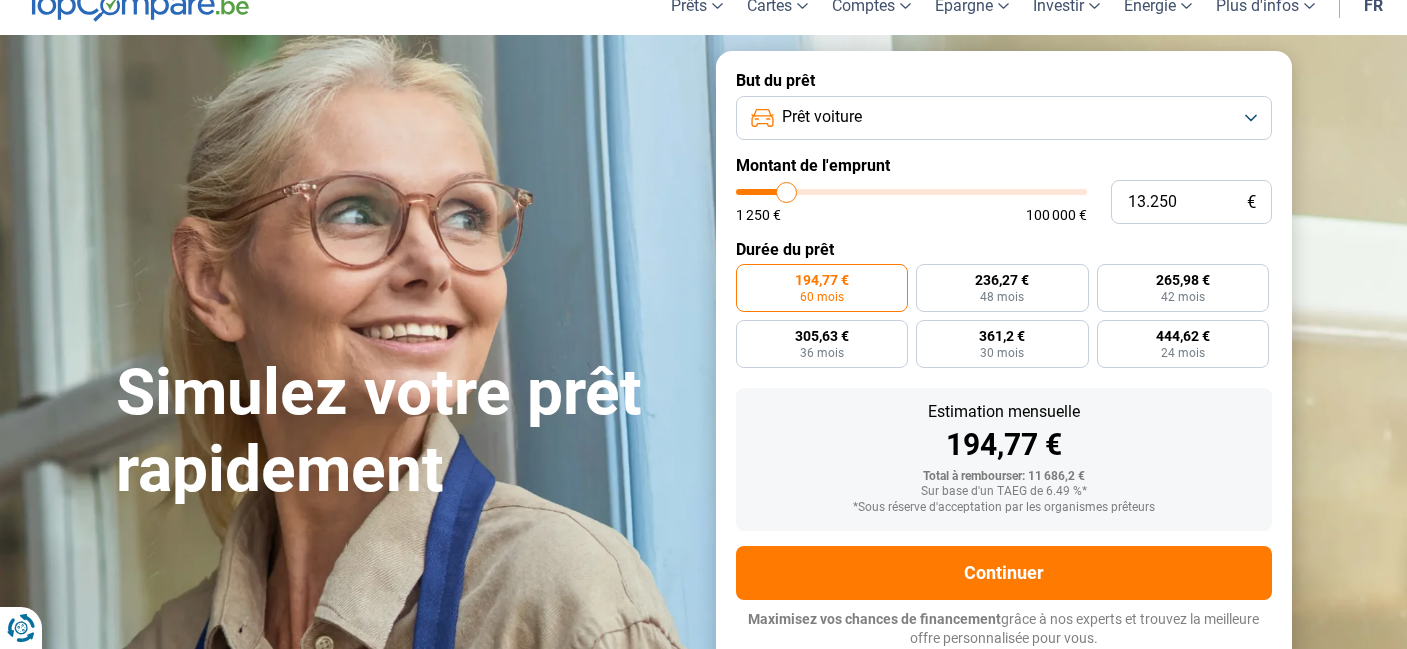 type on "13.000" 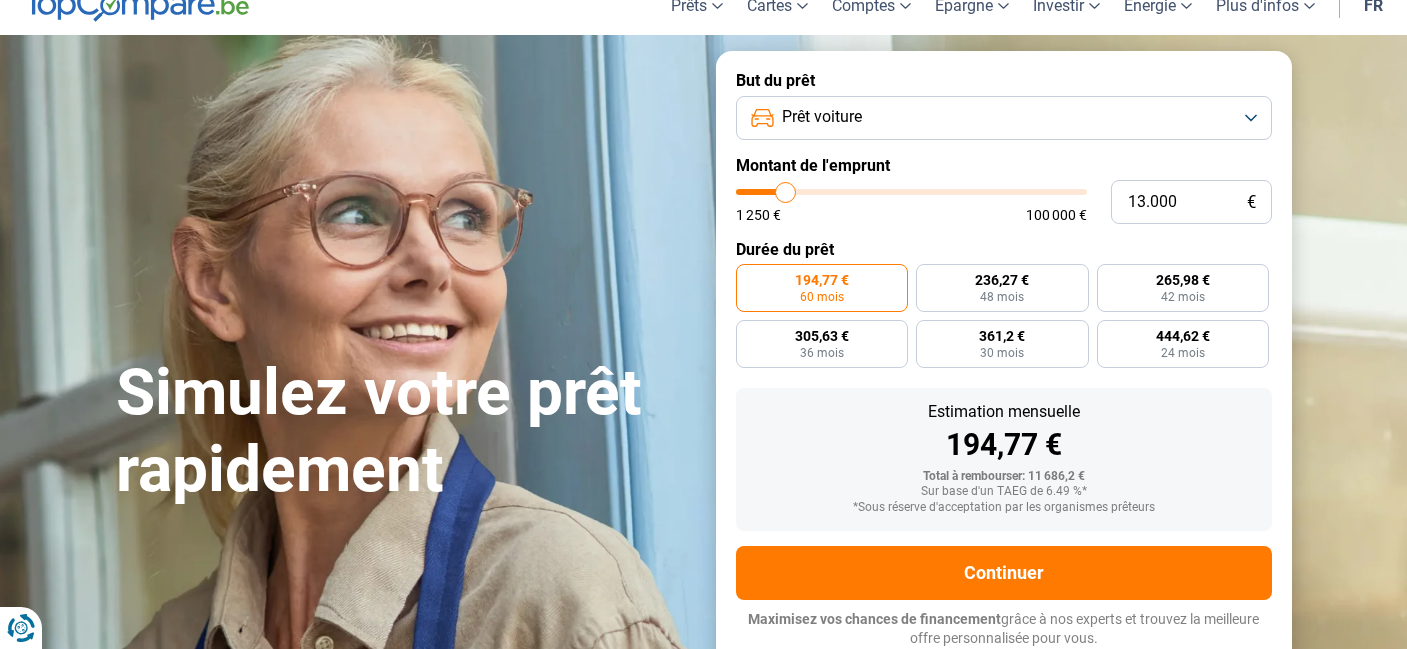 type on "12.500" 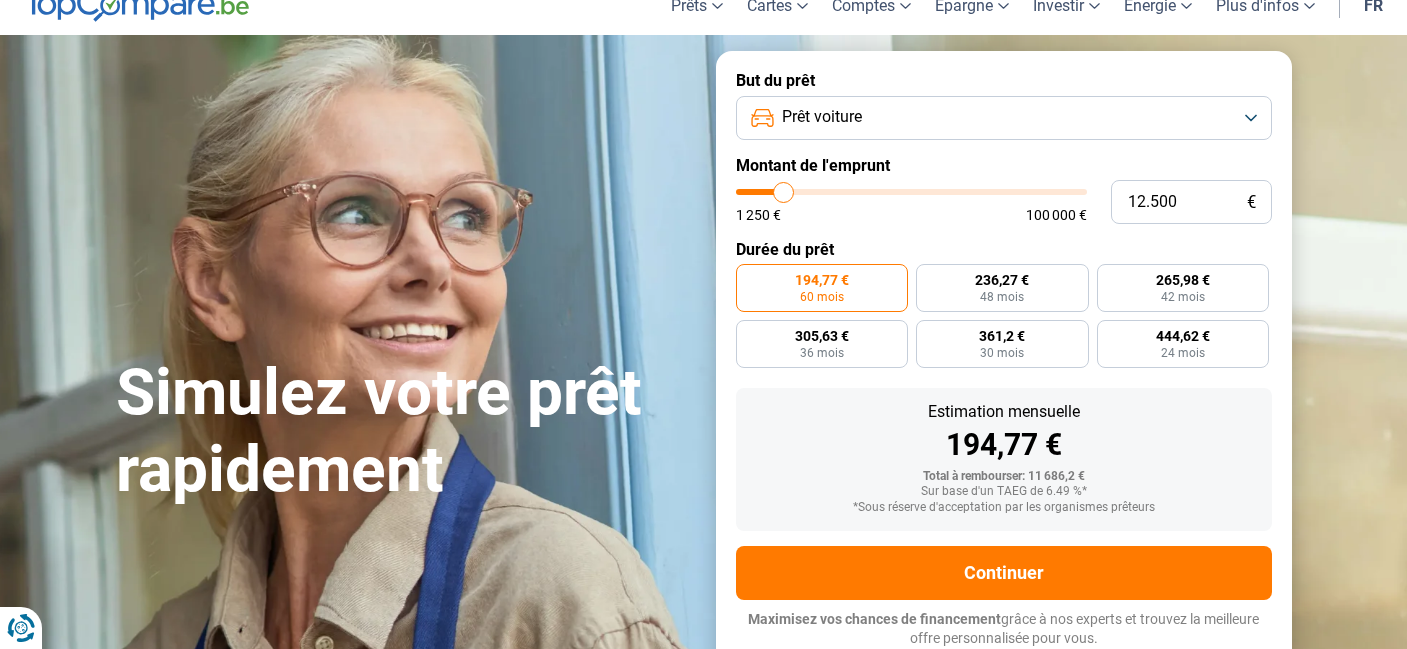 type on "12.000" 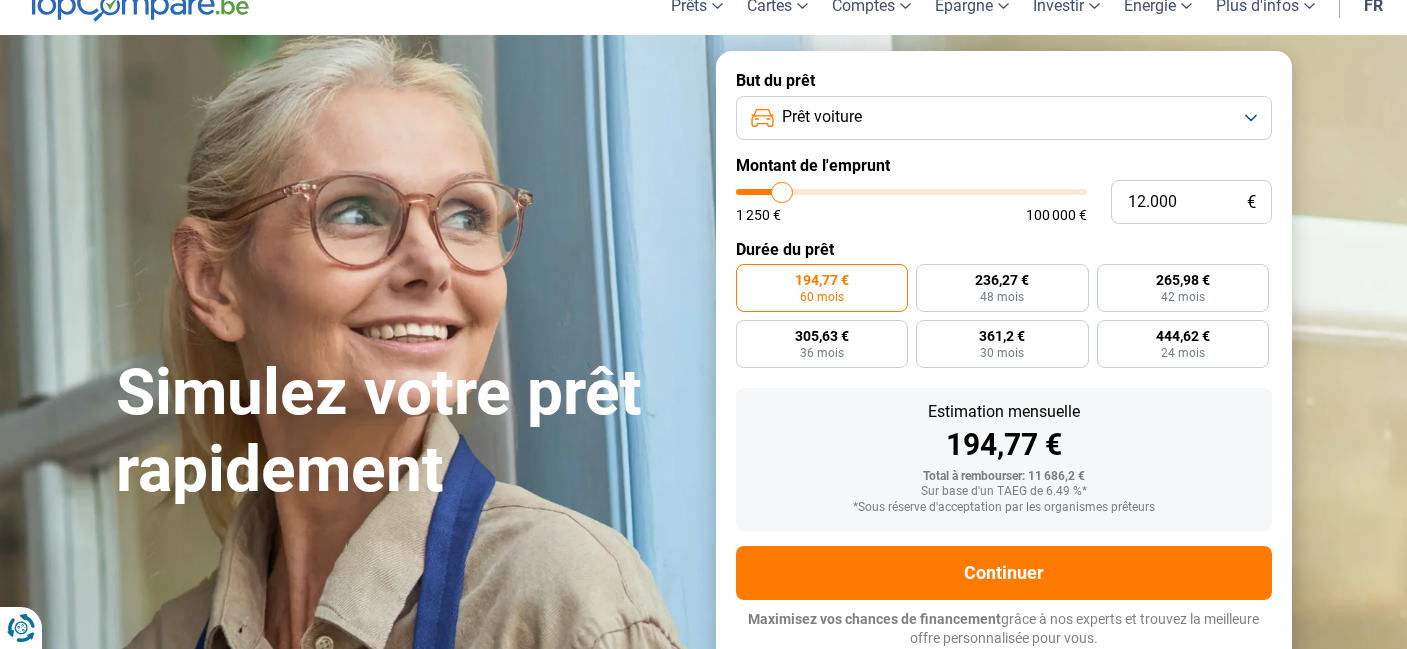 type on "11.250" 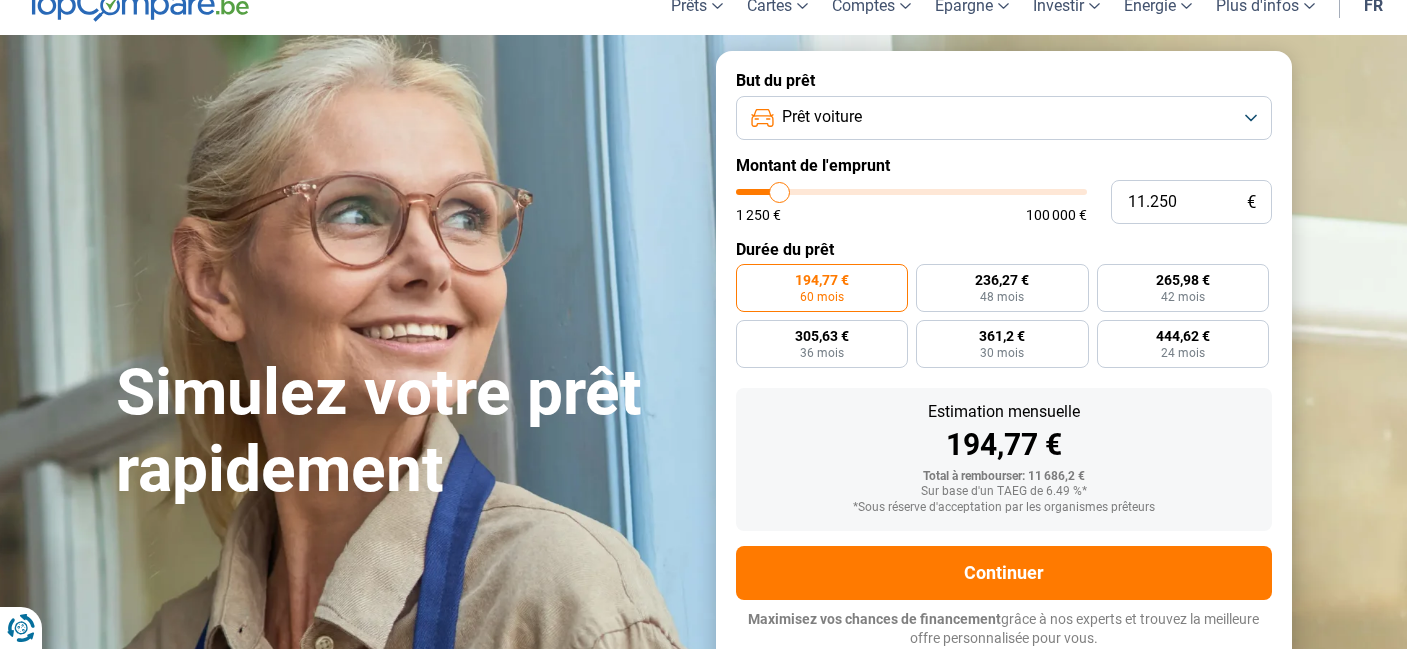 type on "10.500" 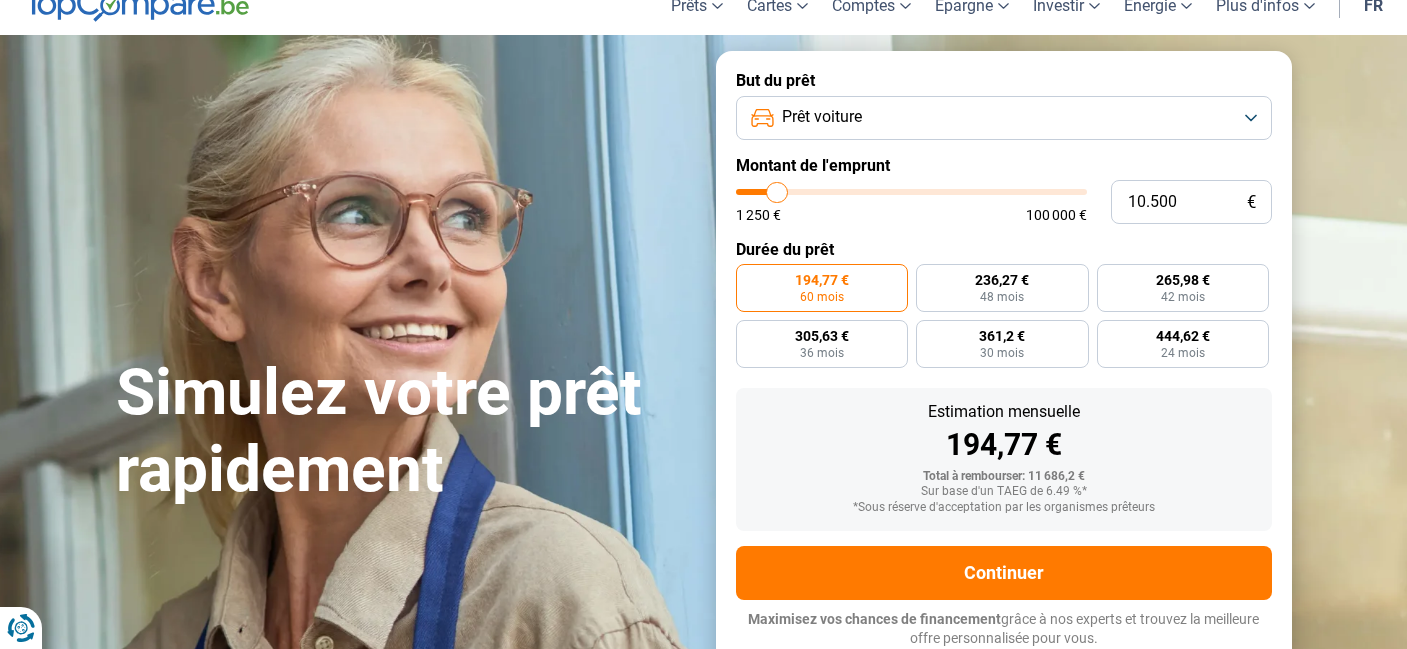 type on "10.000" 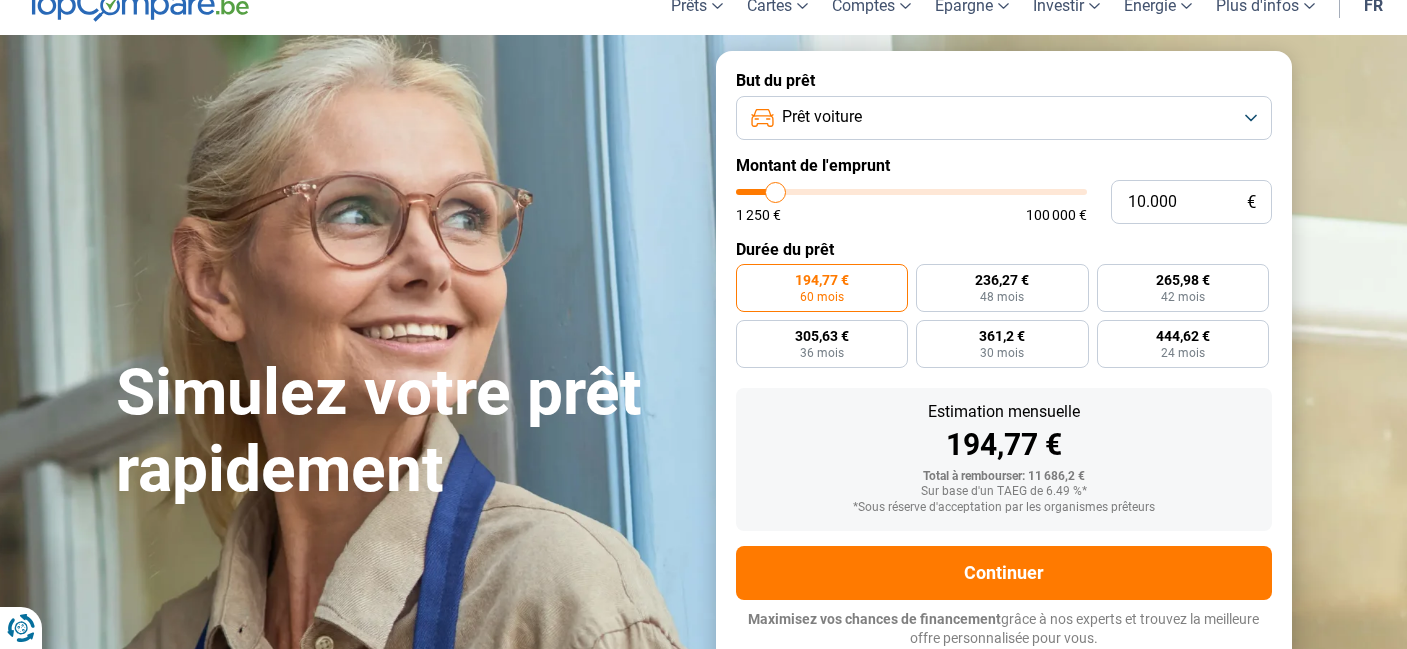 type on "9.250" 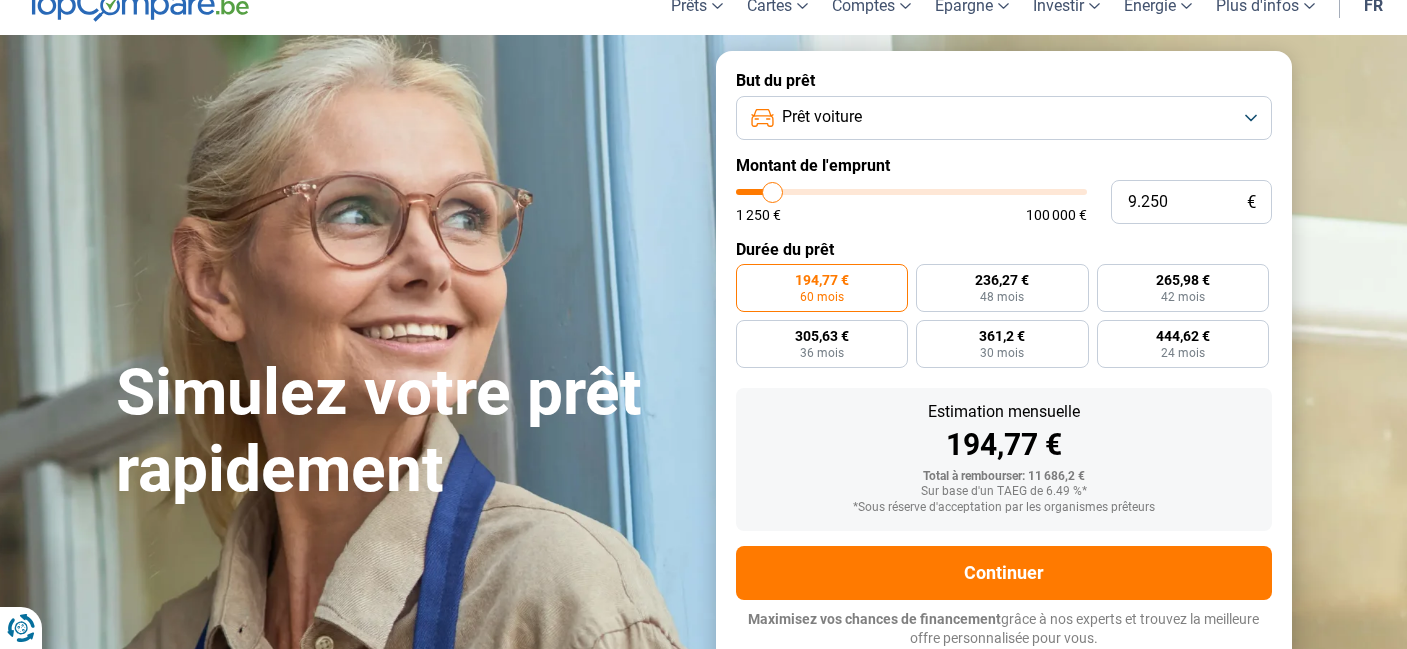 type on "8.500" 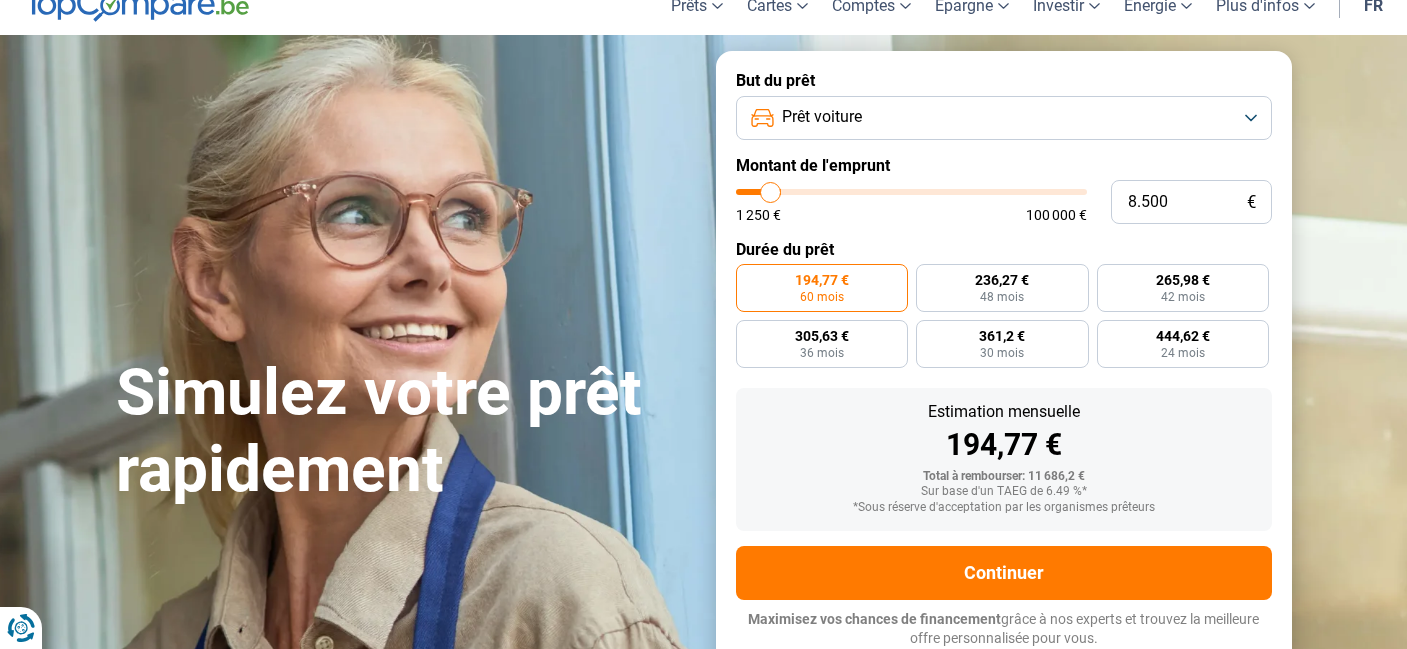 type on "7.750" 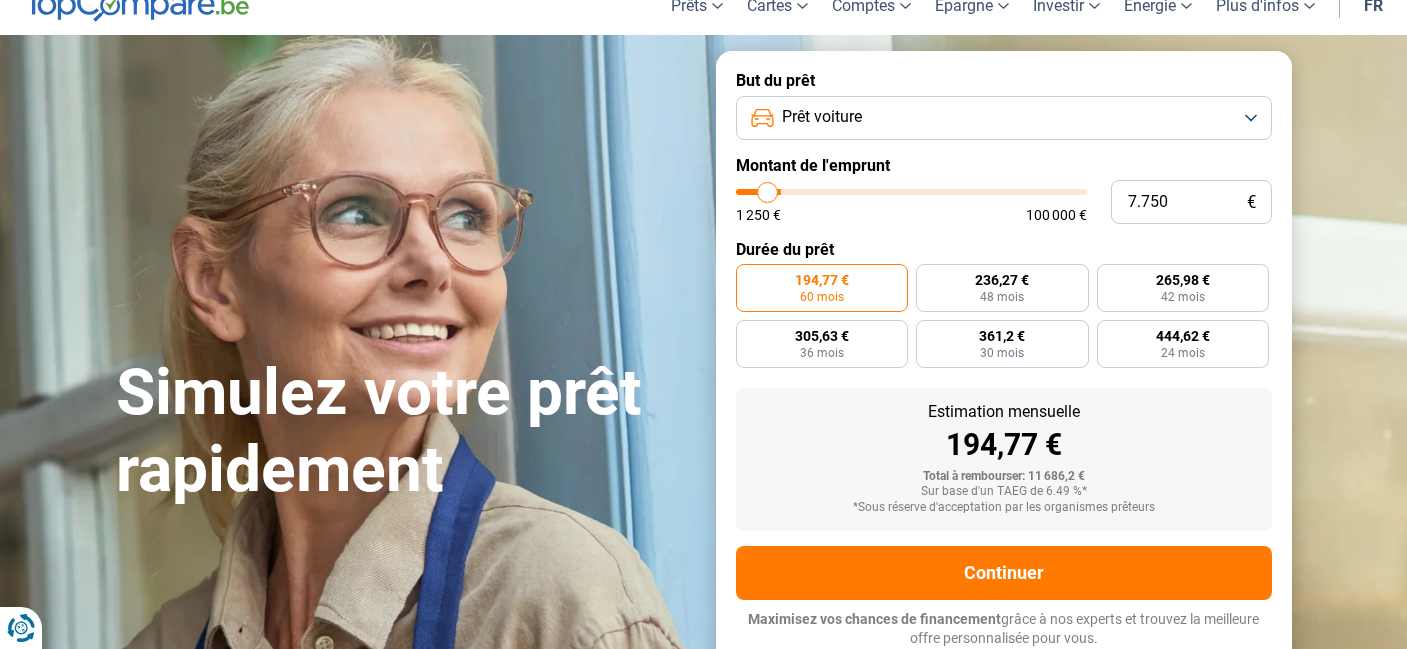 type on "6.750" 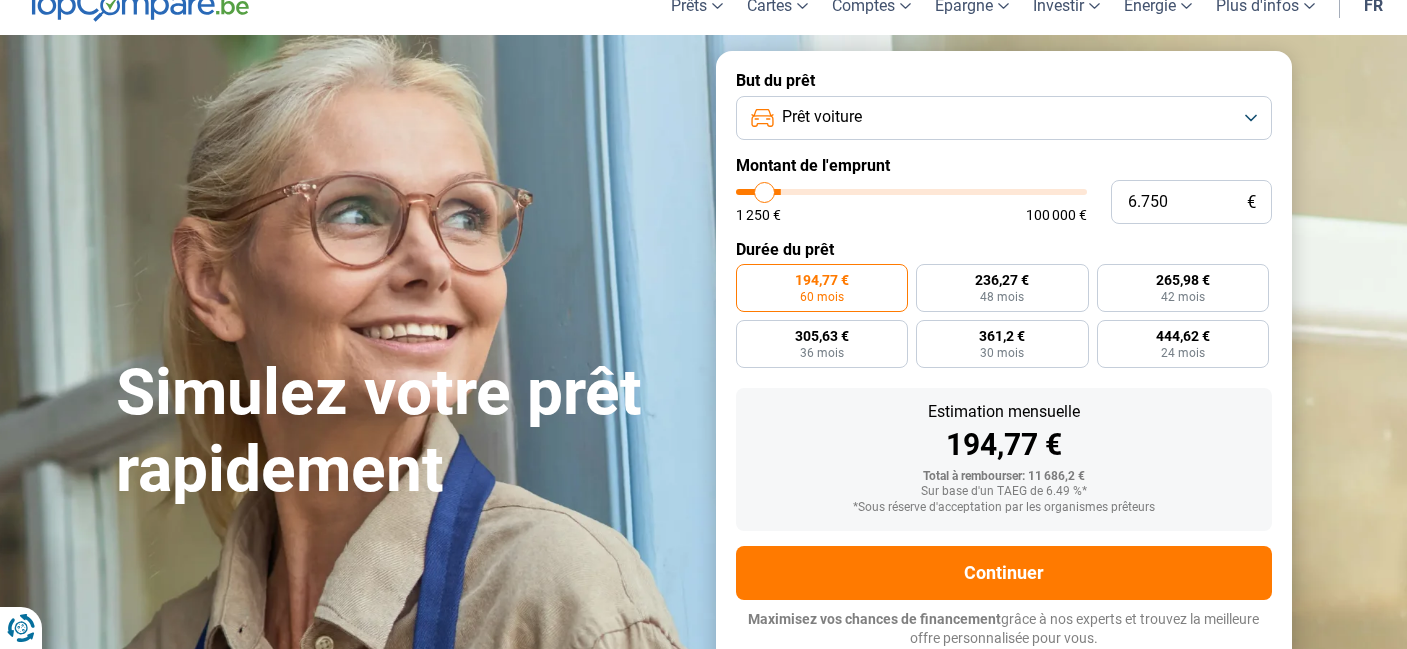 type on "6.000" 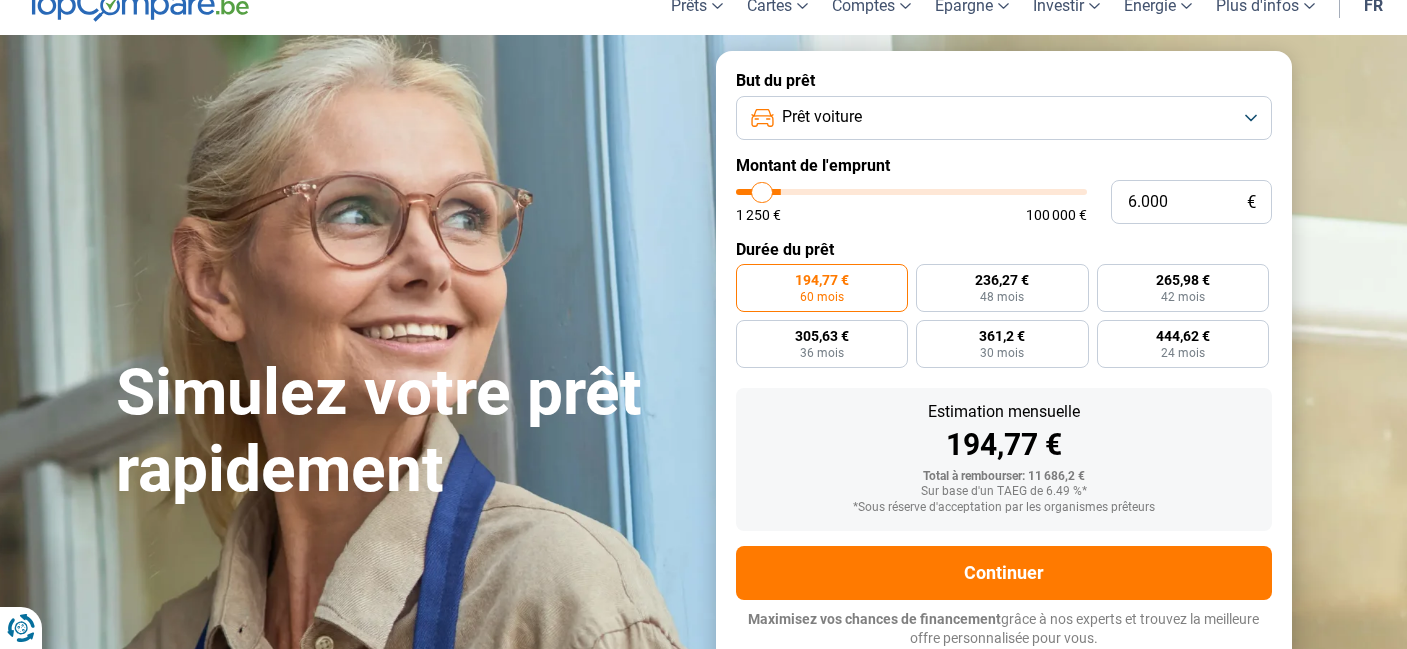 type on "5.250" 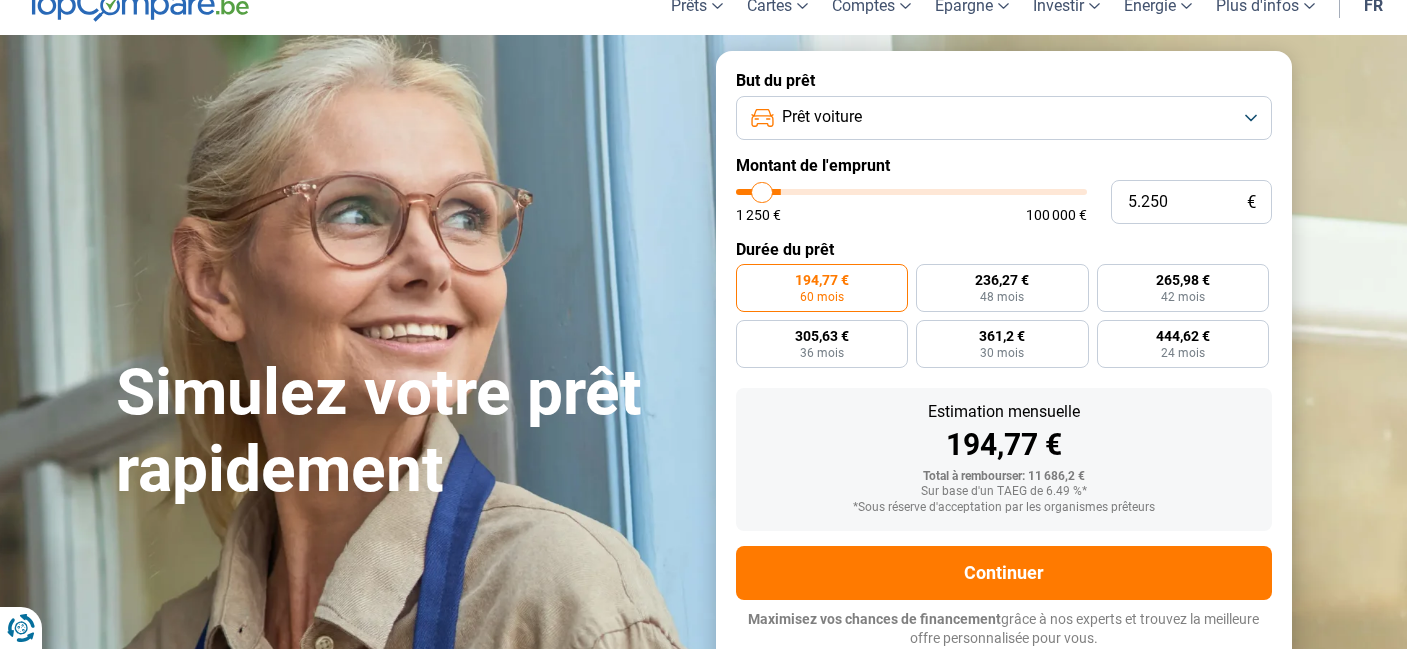 type on "5250" 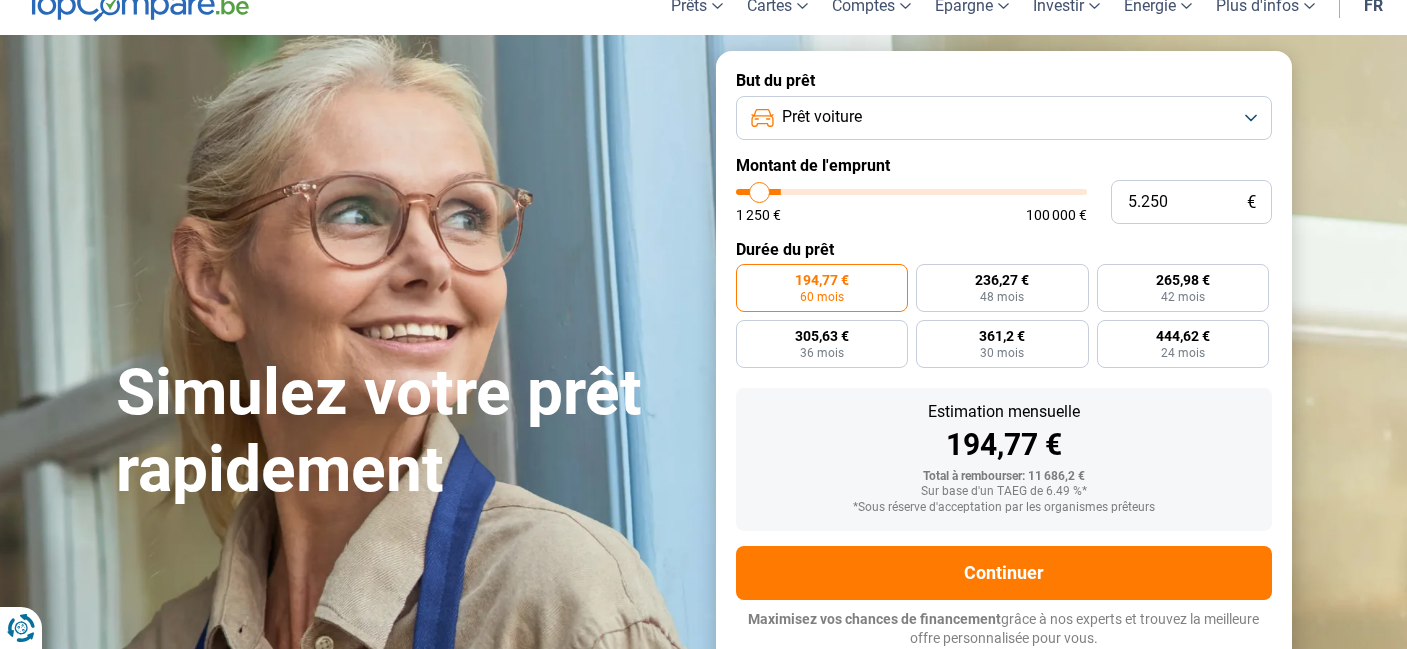 type on "4.500" 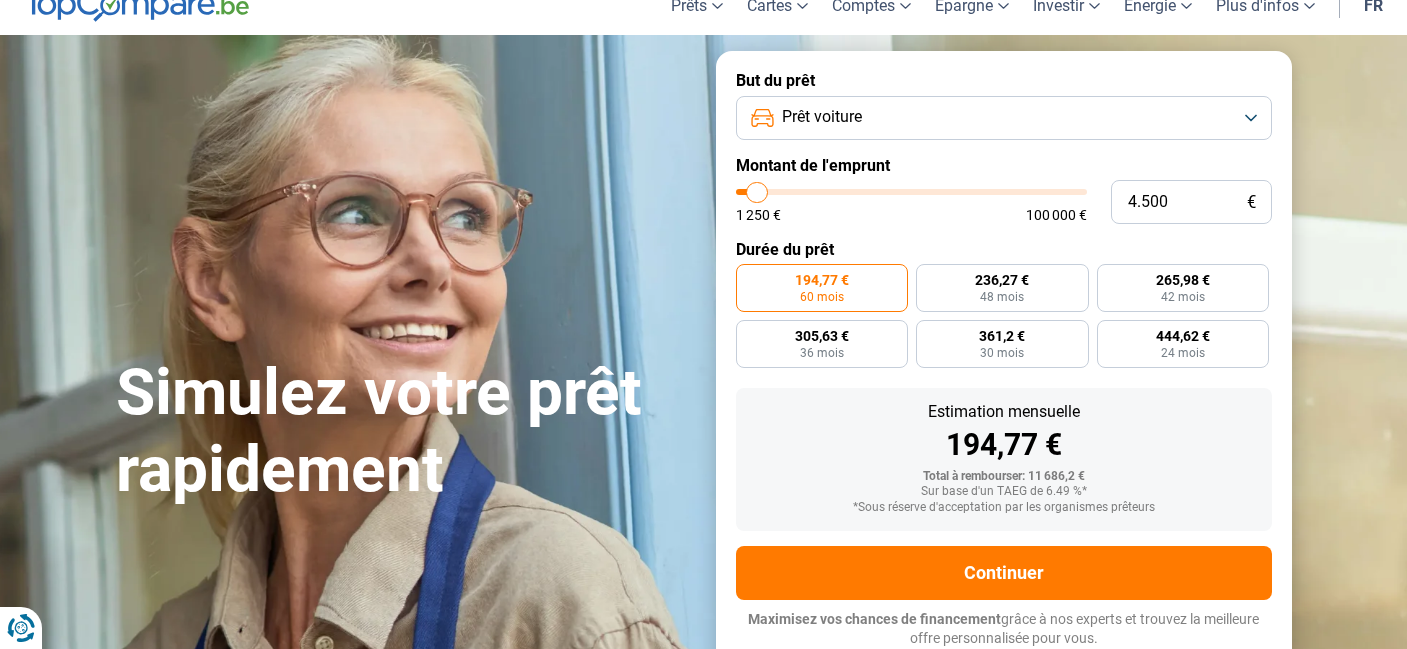 type on "4.000" 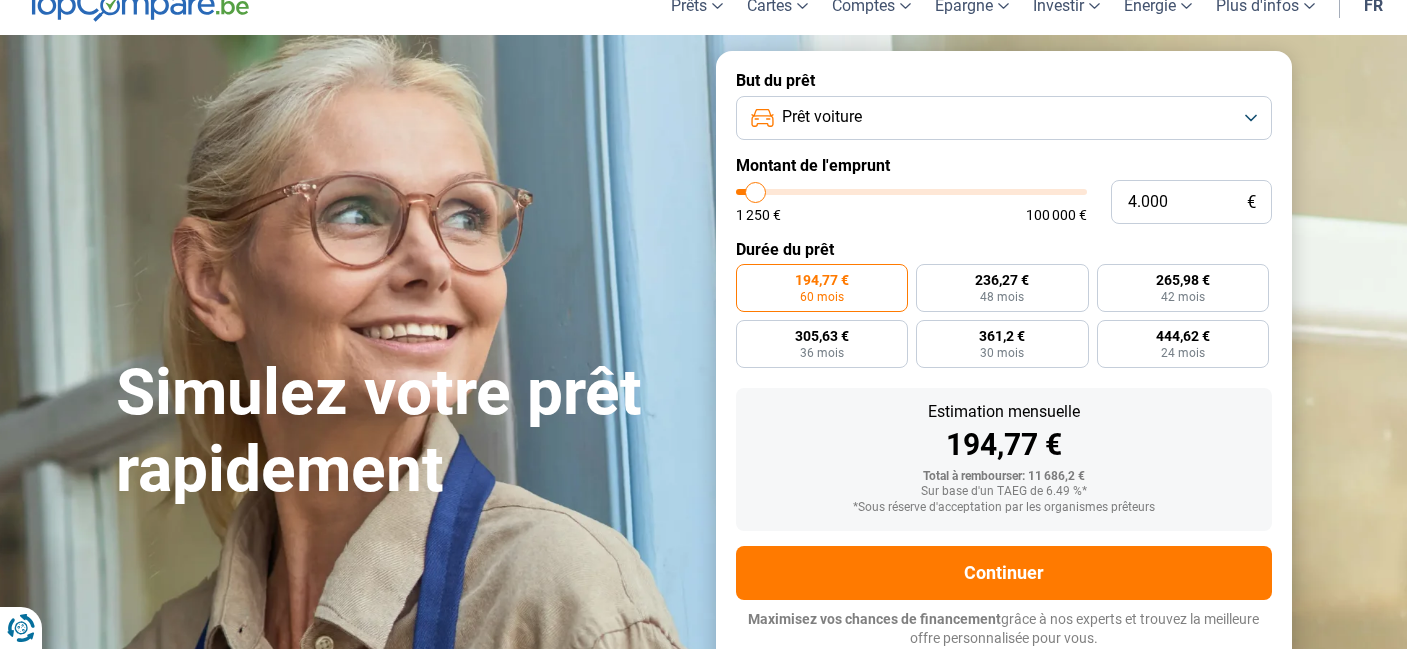 type on "3.500" 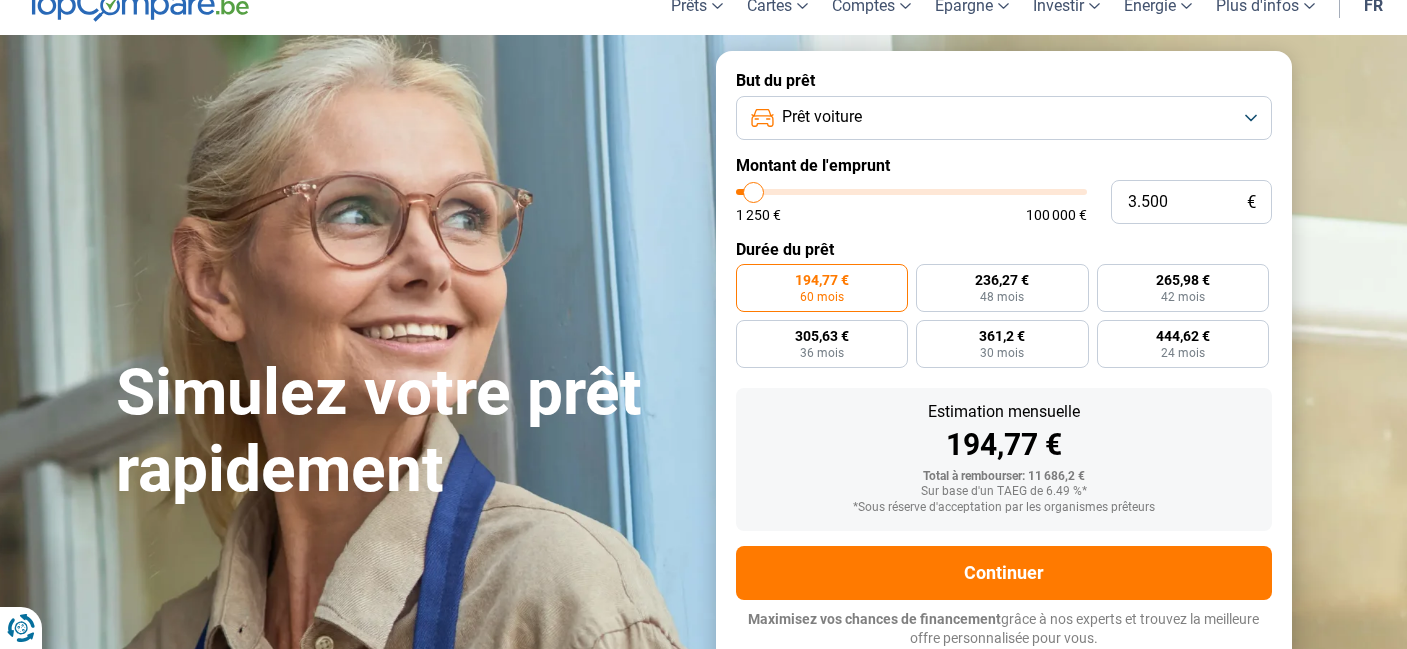 type on "3.000" 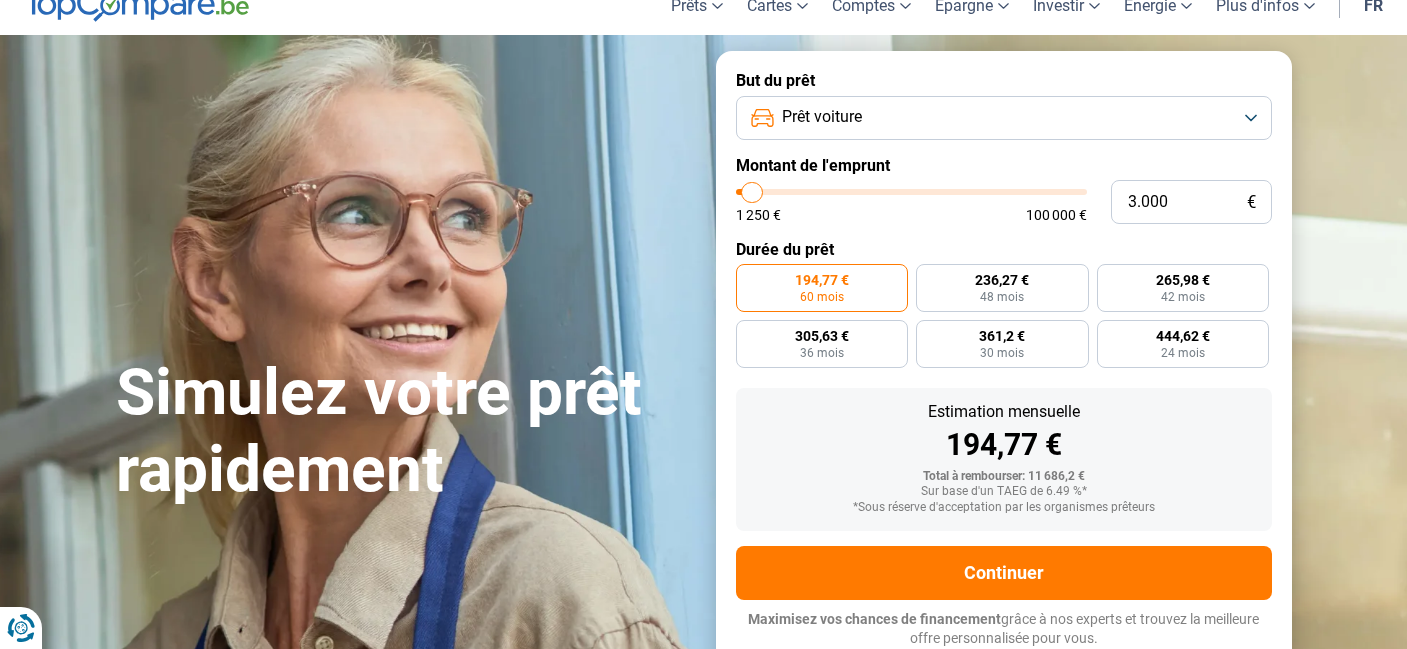 type on "2.500" 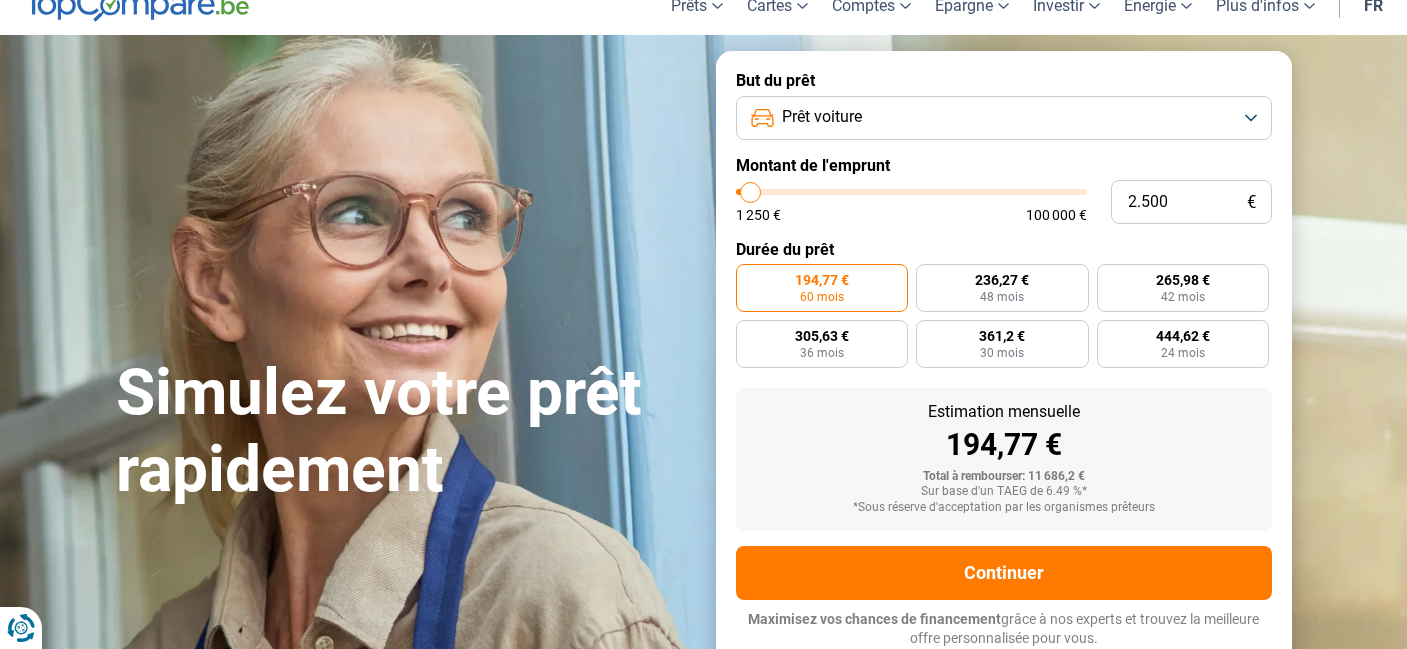type on "2.000" 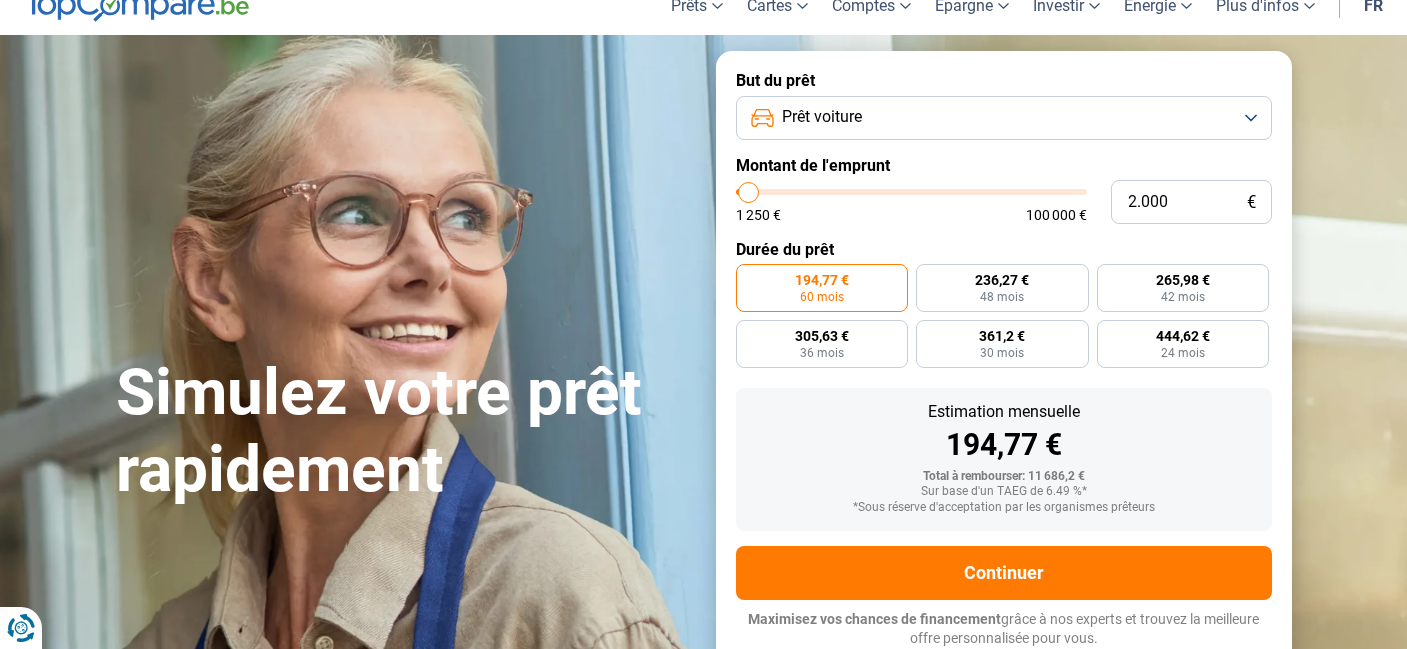 type on "1.500" 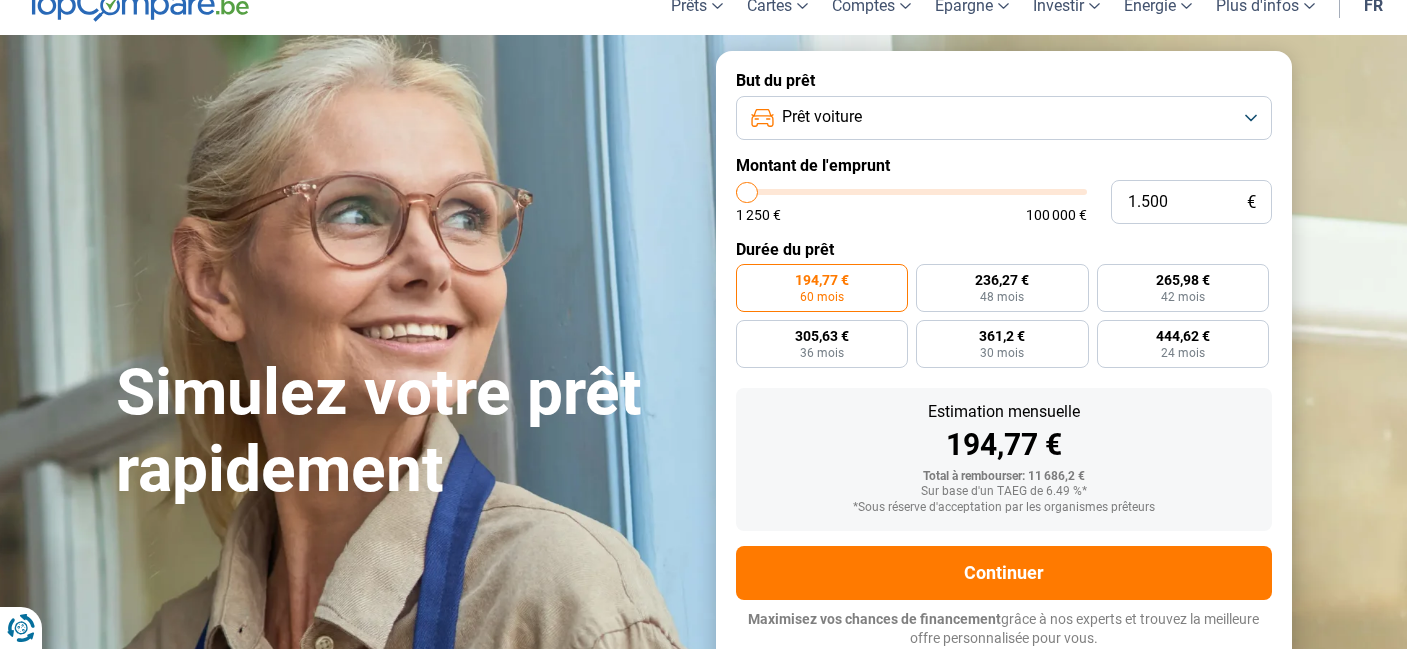 type on "1.250" 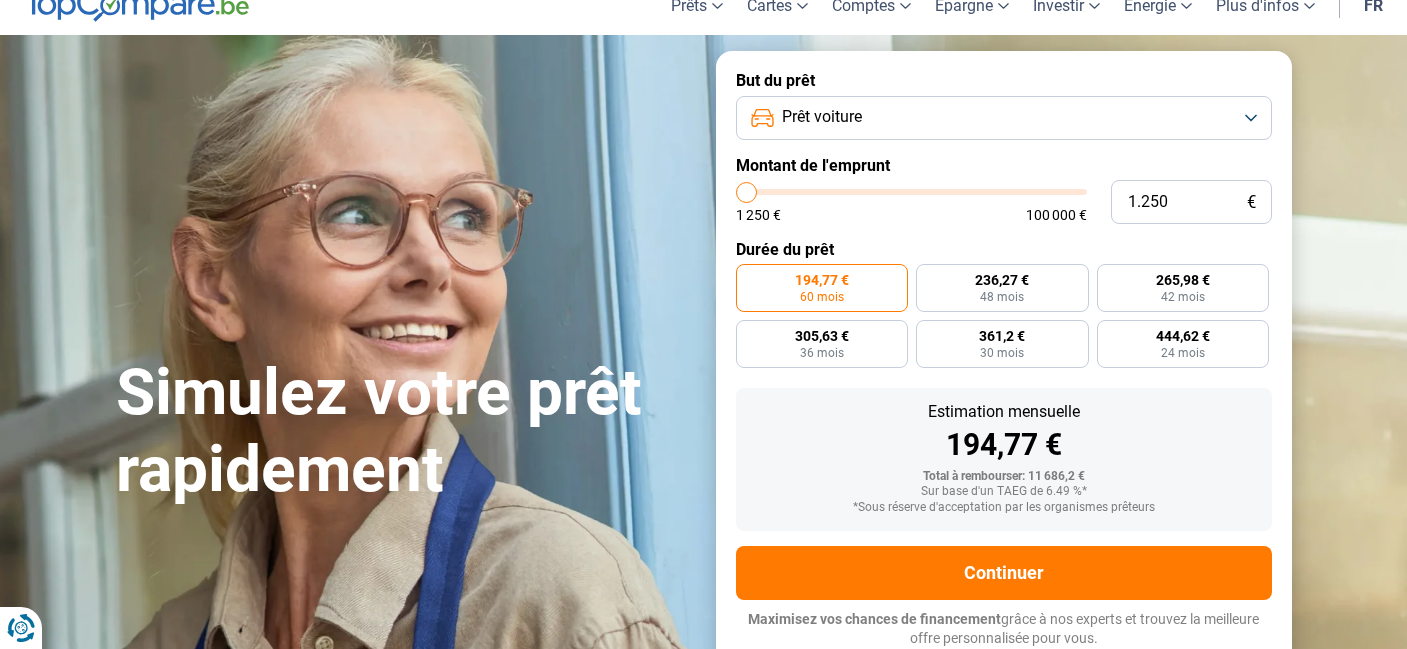 type on "1.500" 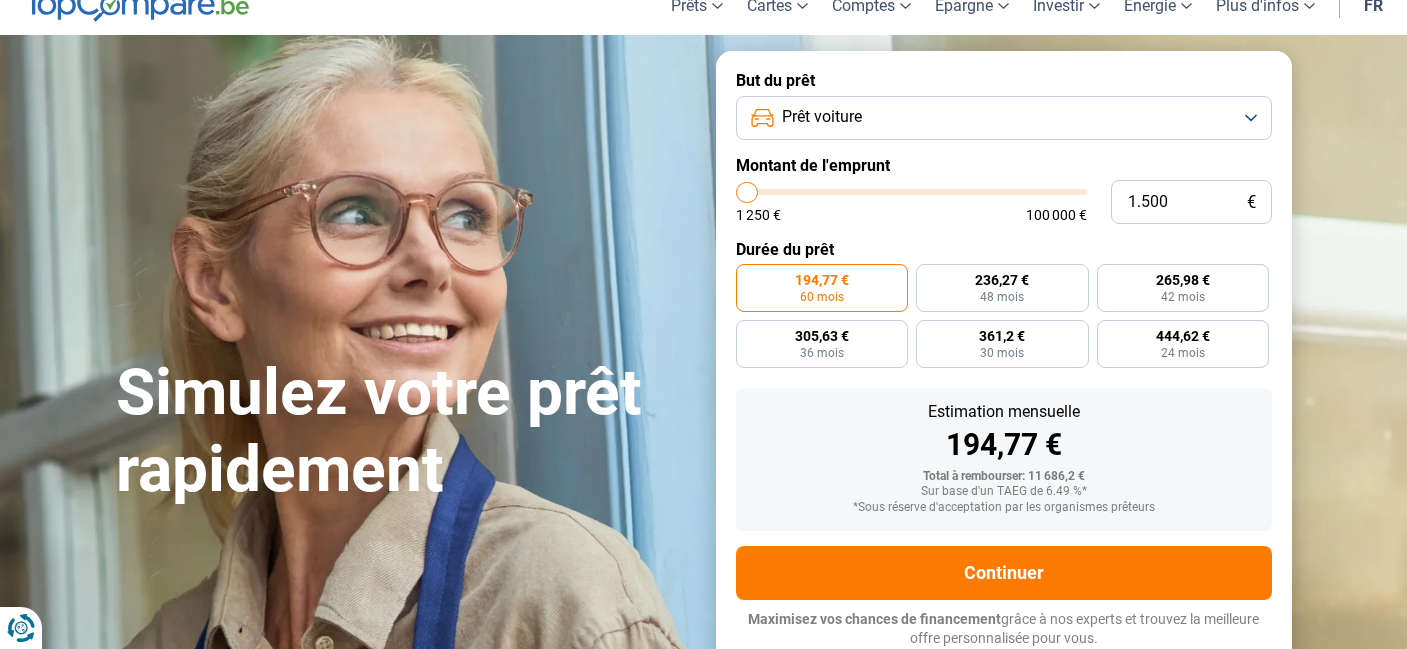 type on "1.750" 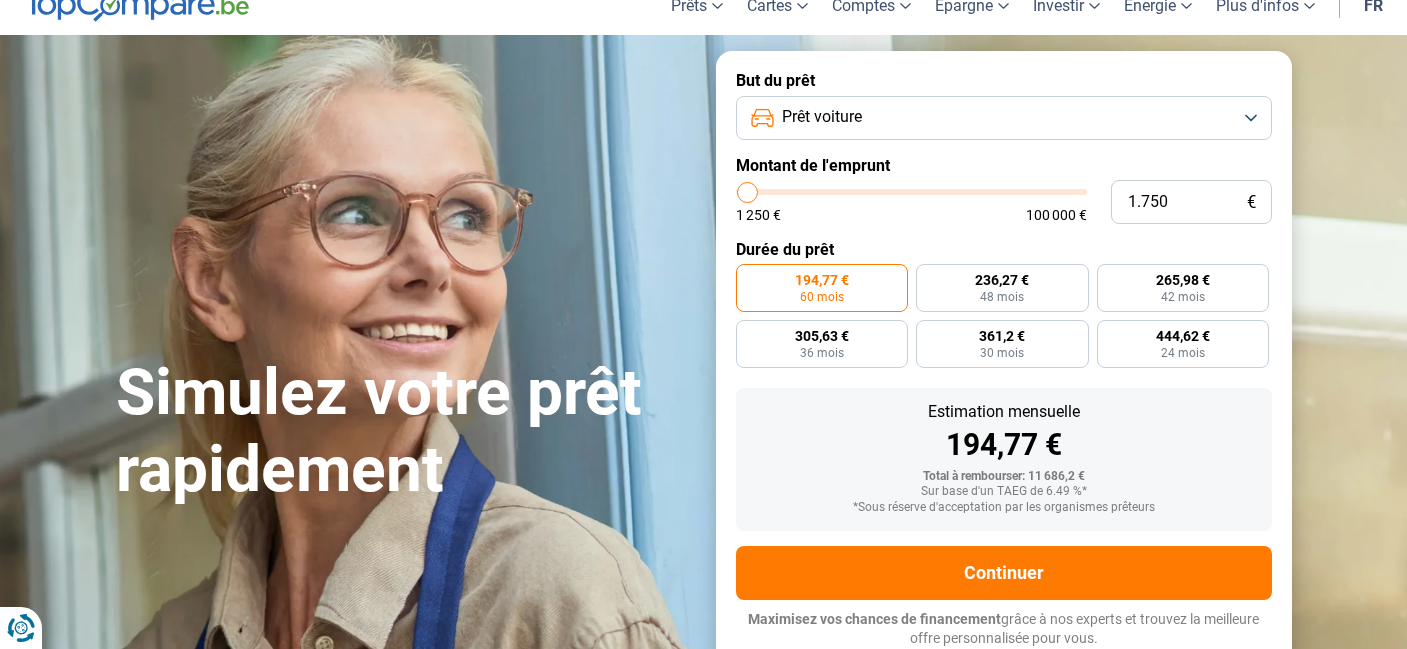 type on "2.000" 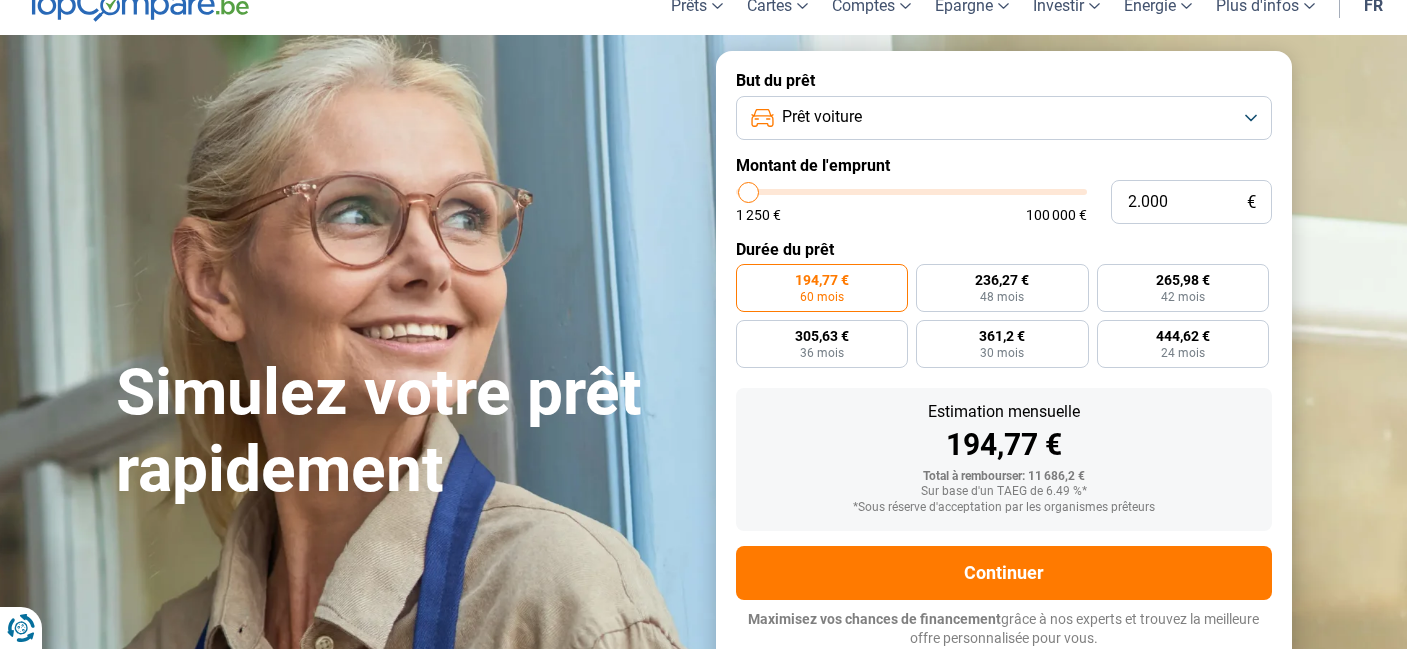type on "2.250" 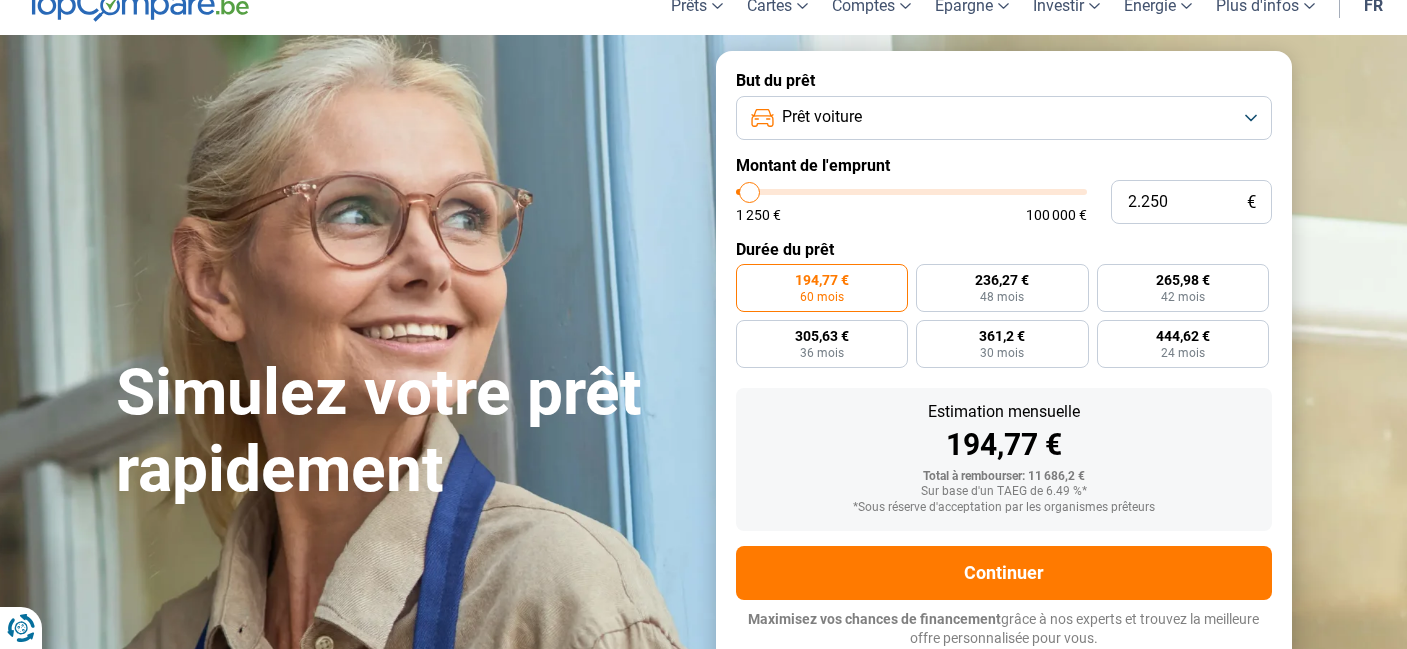 type on "2.500" 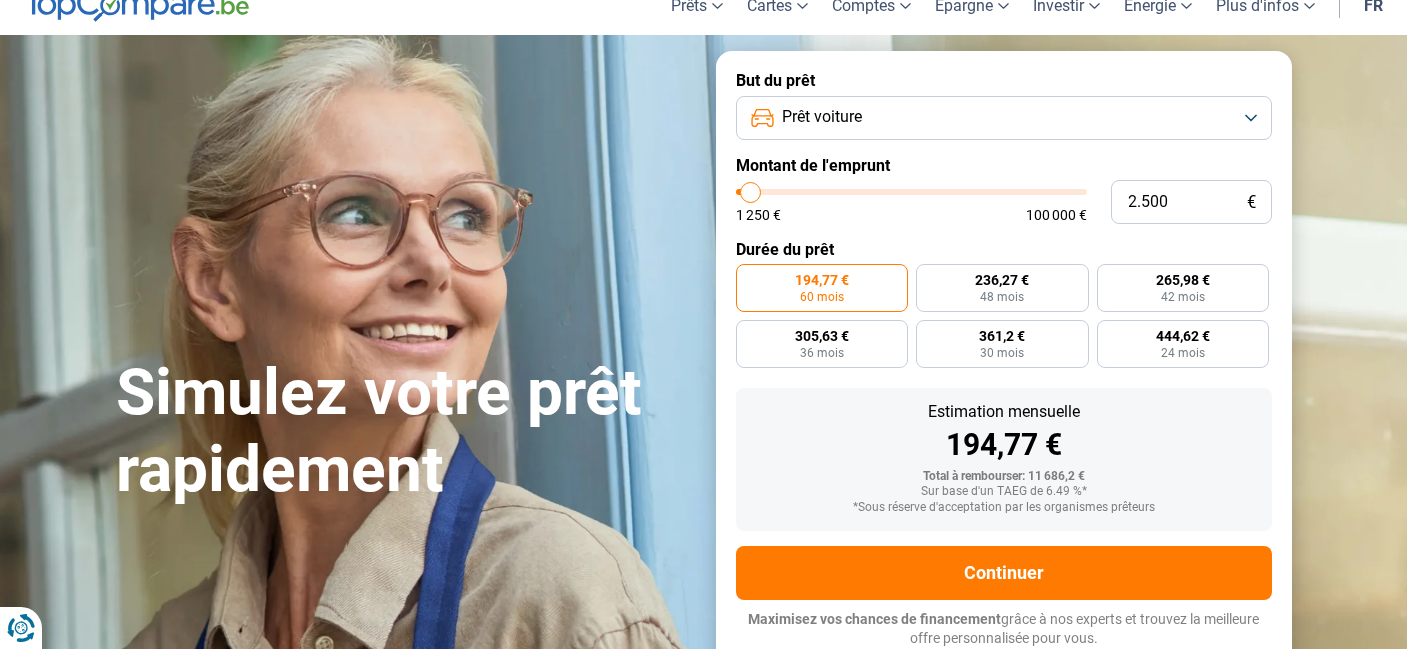 type on "2.750" 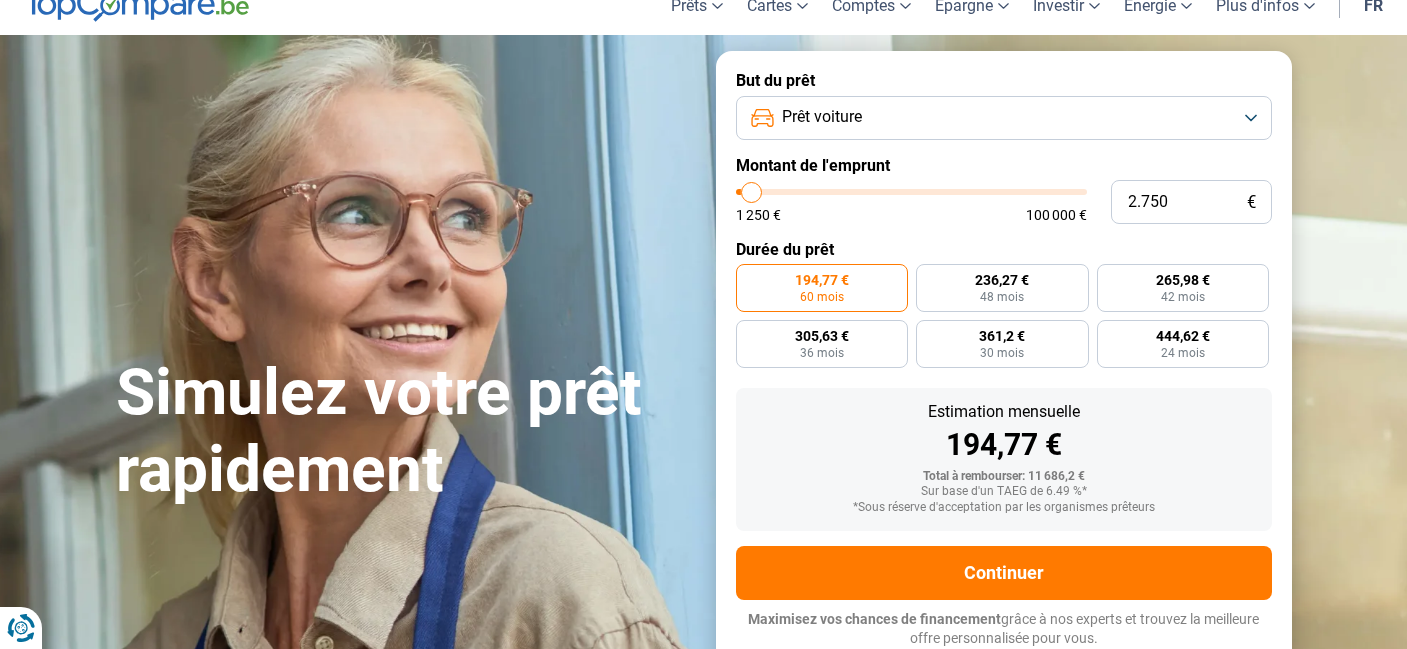 type on "3.000" 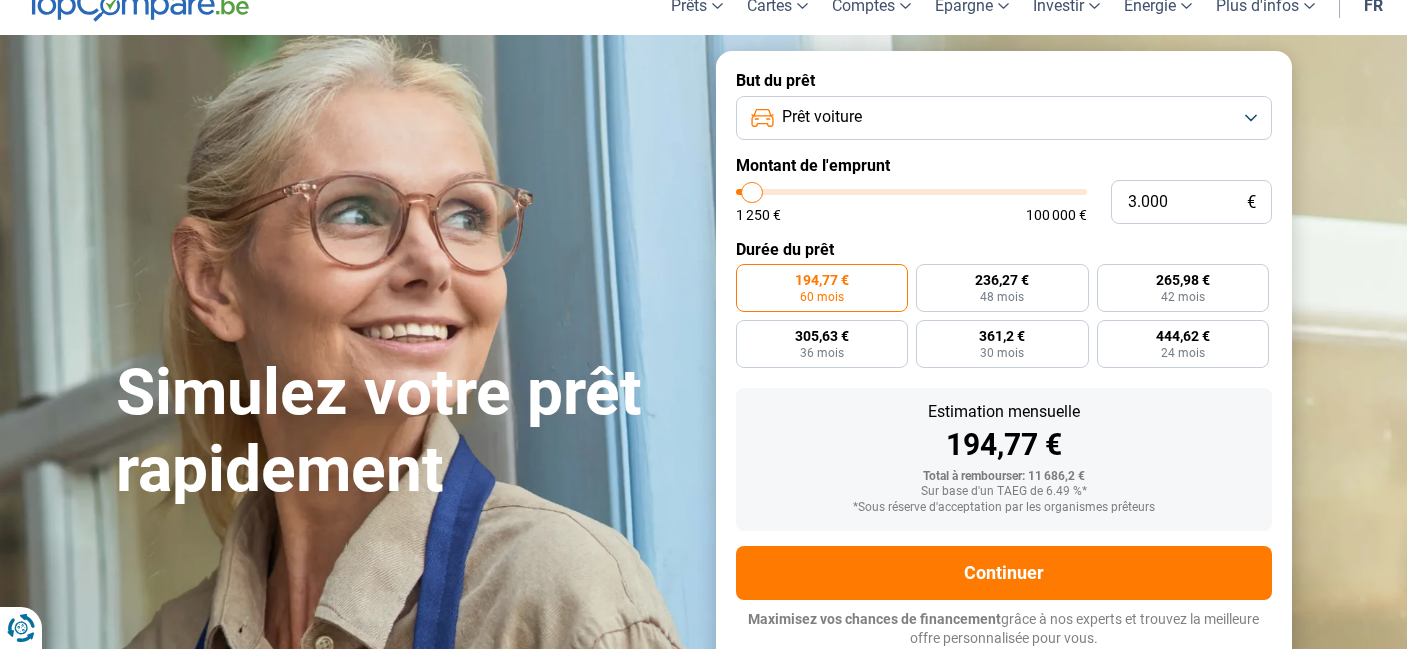 type on "3.250" 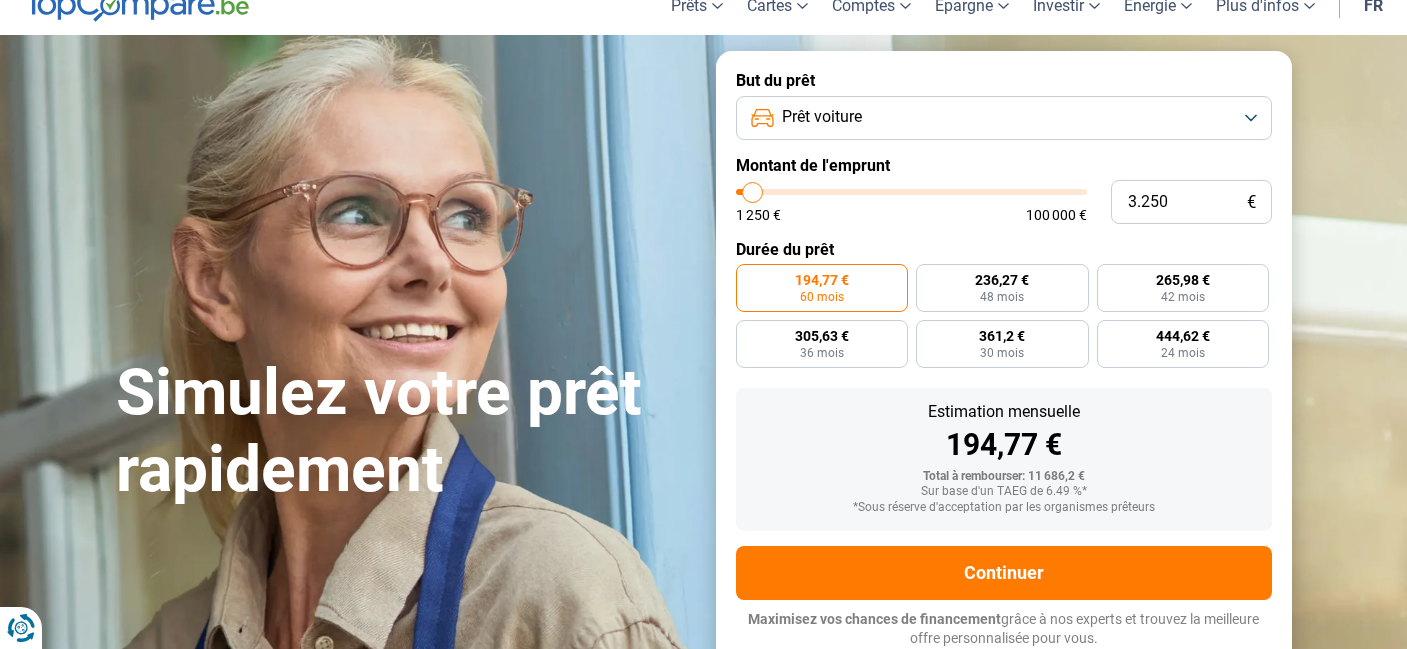 type on "3.500" 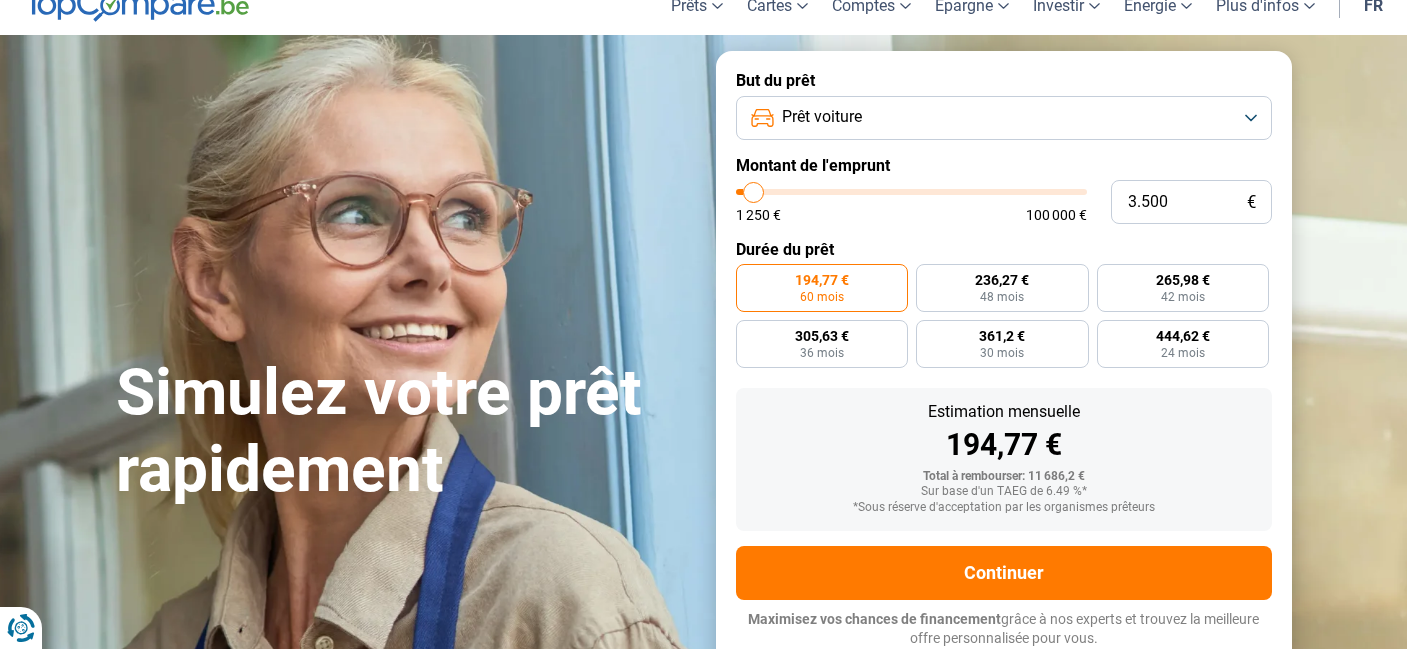 type on "4.000" 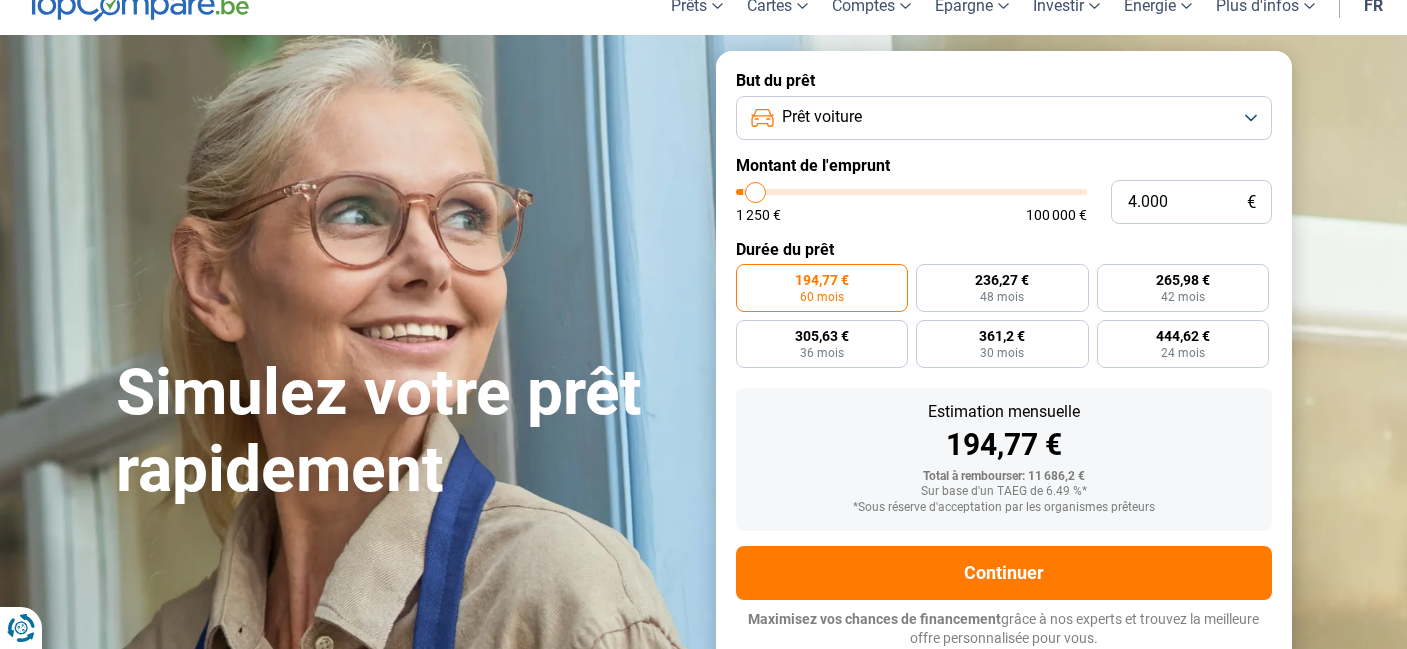 type on "4.250" 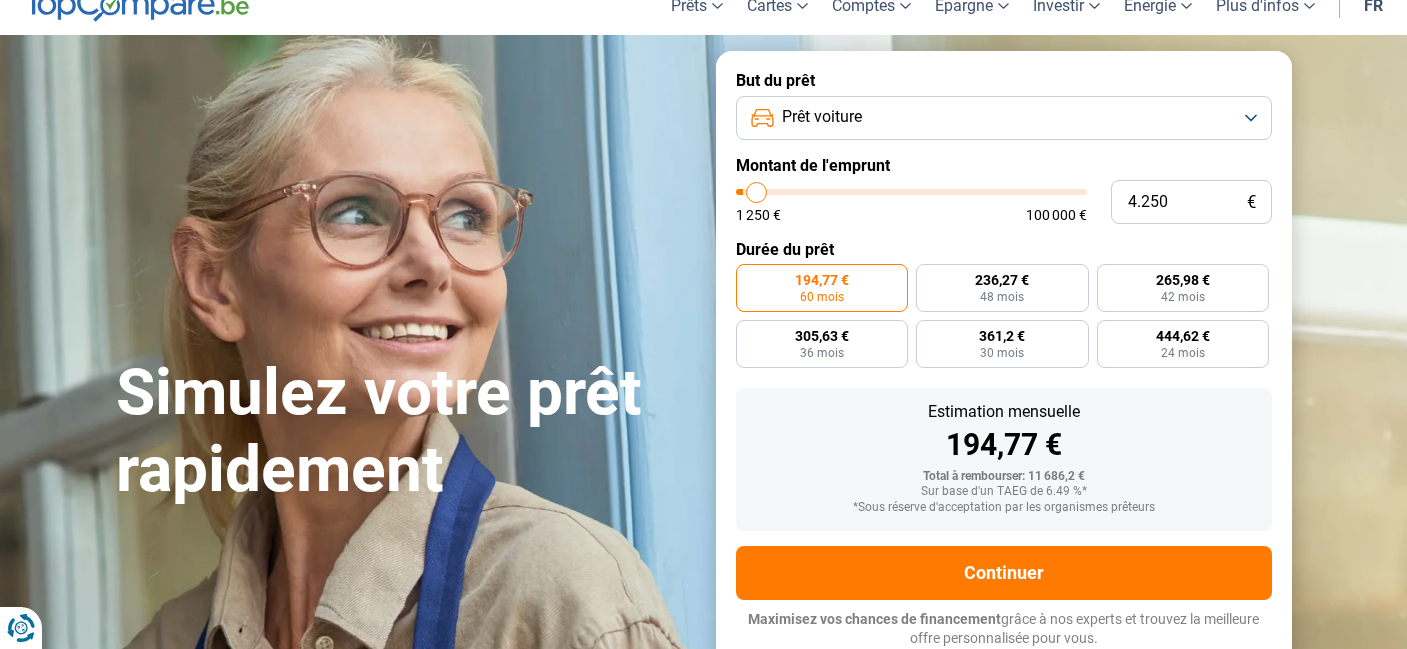 type on "4.500" 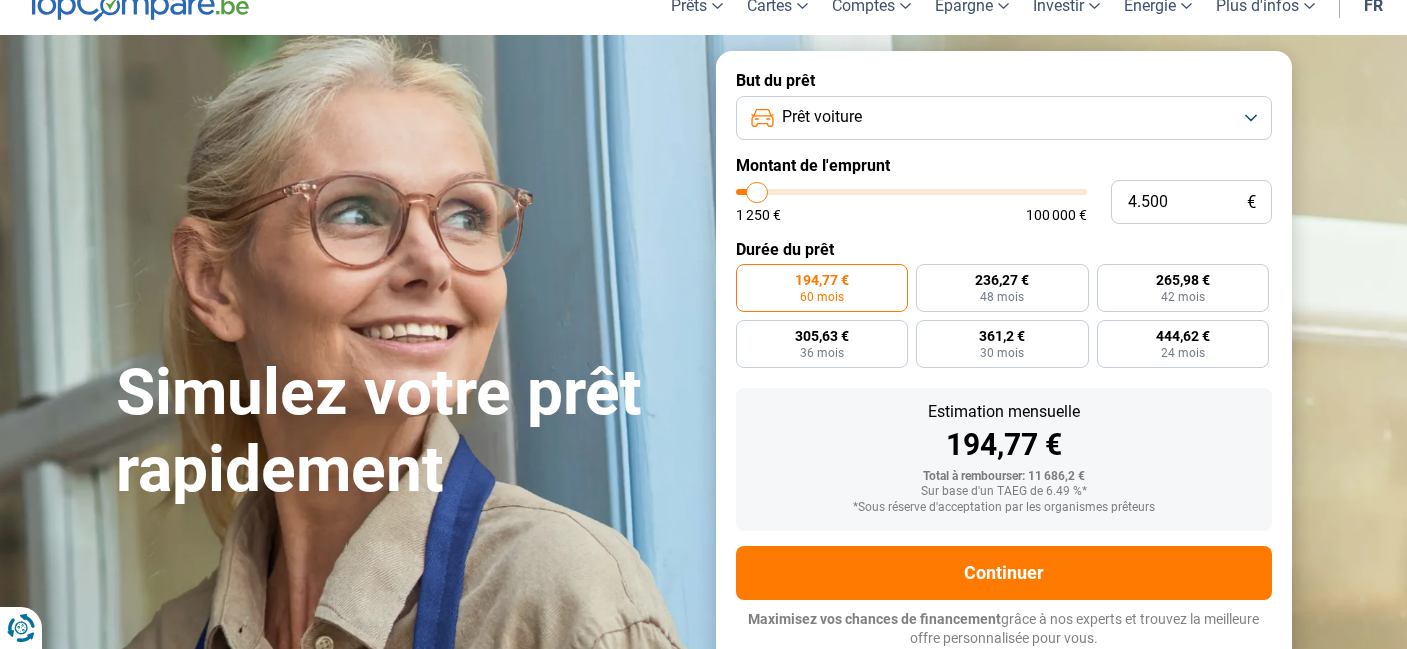 type on "4.750" 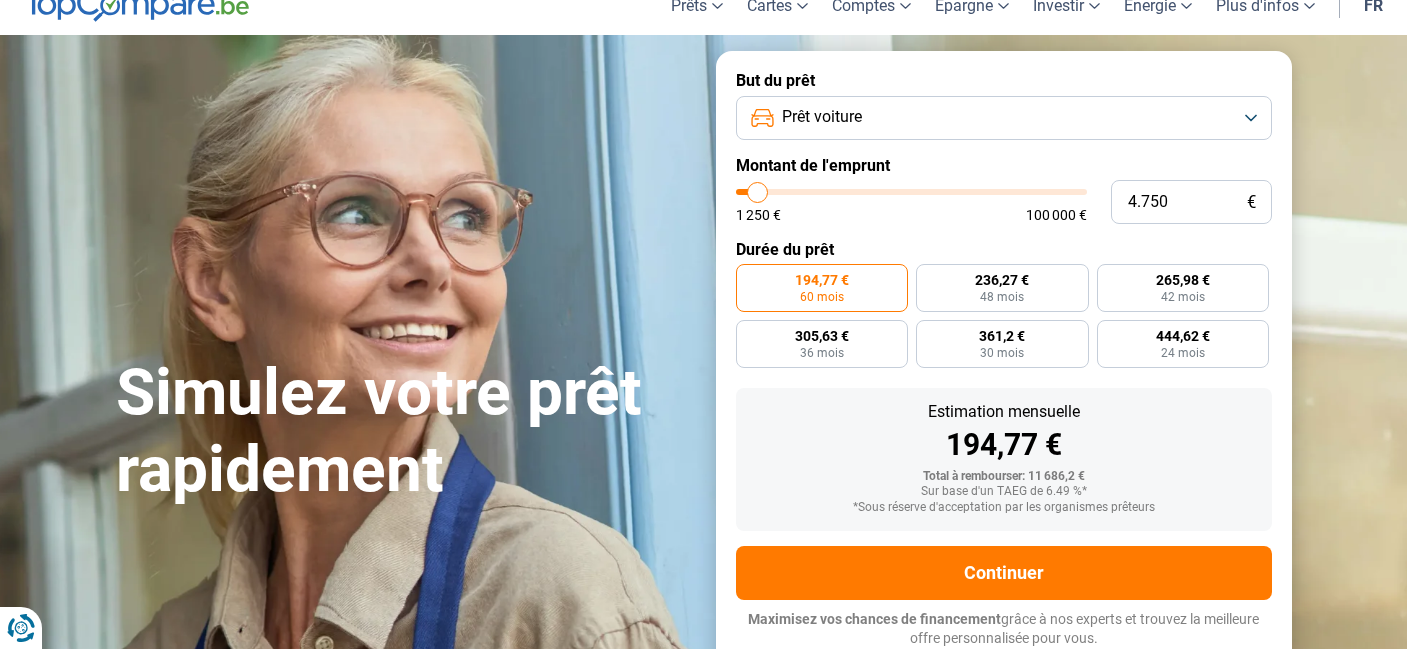 type on "5.000" 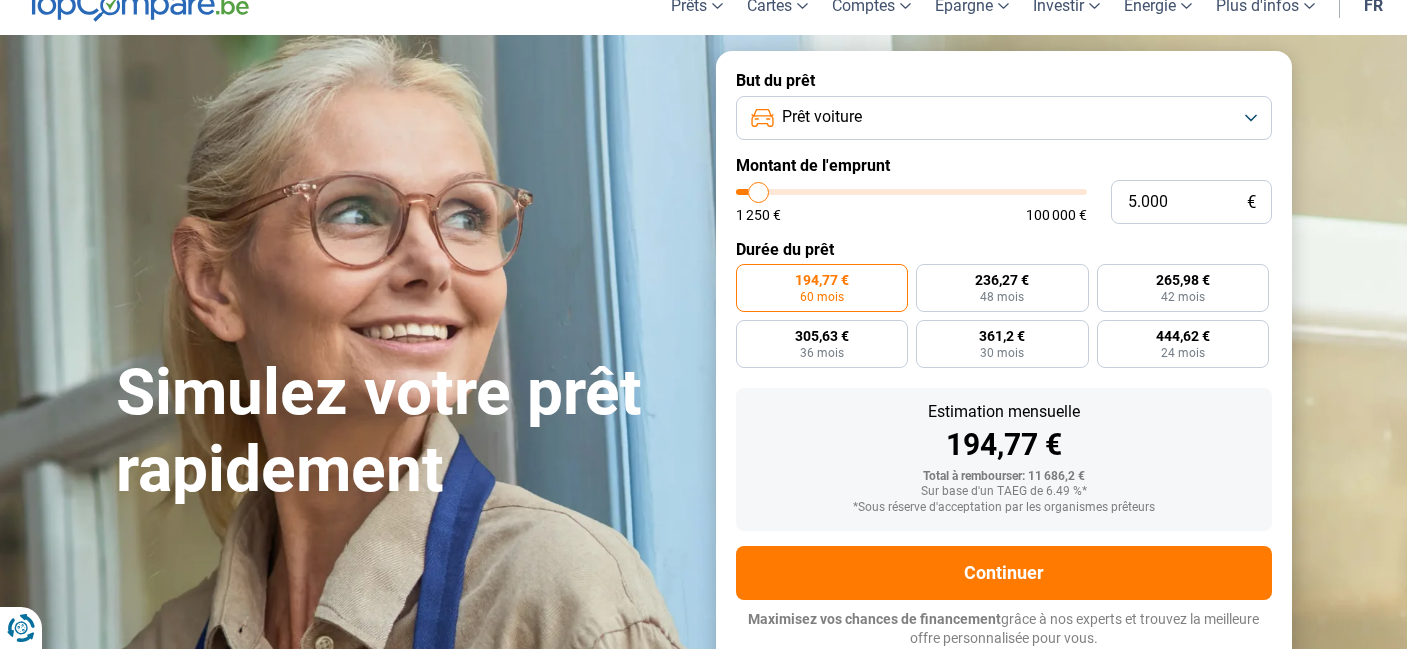 type on "5.250" 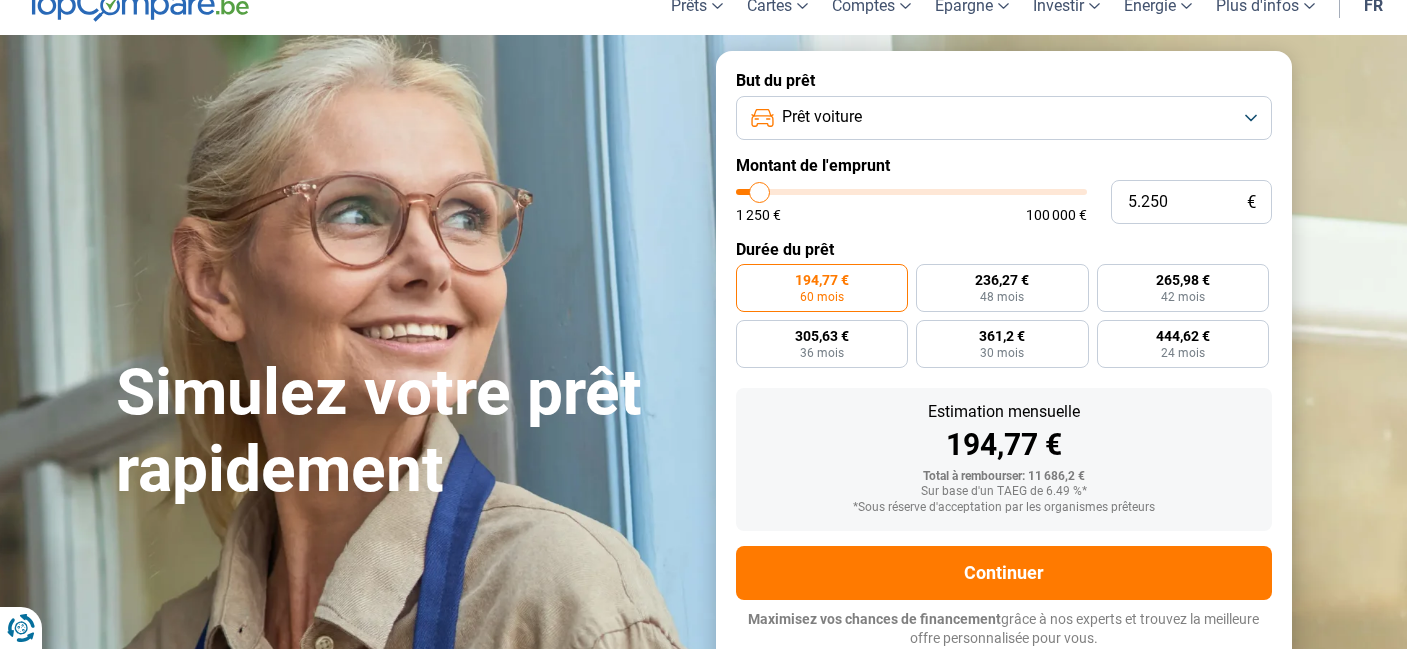 type on "5.000" 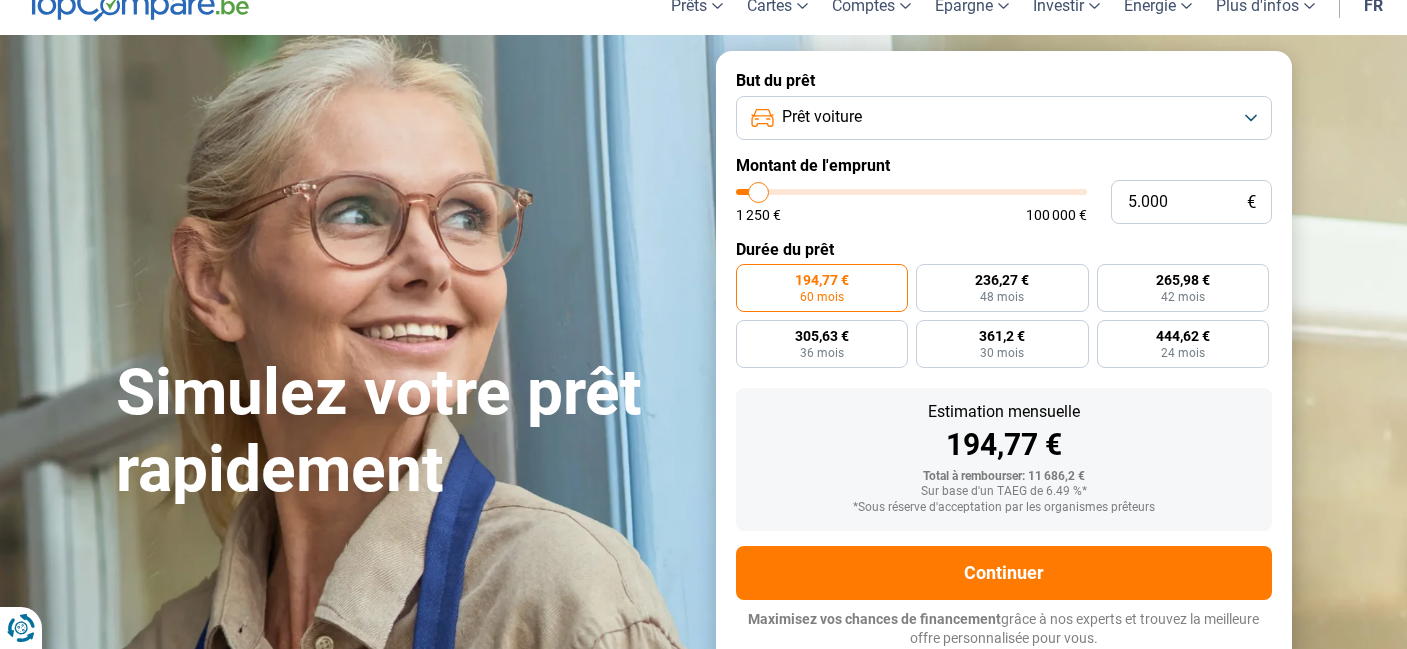 type on "4.750" 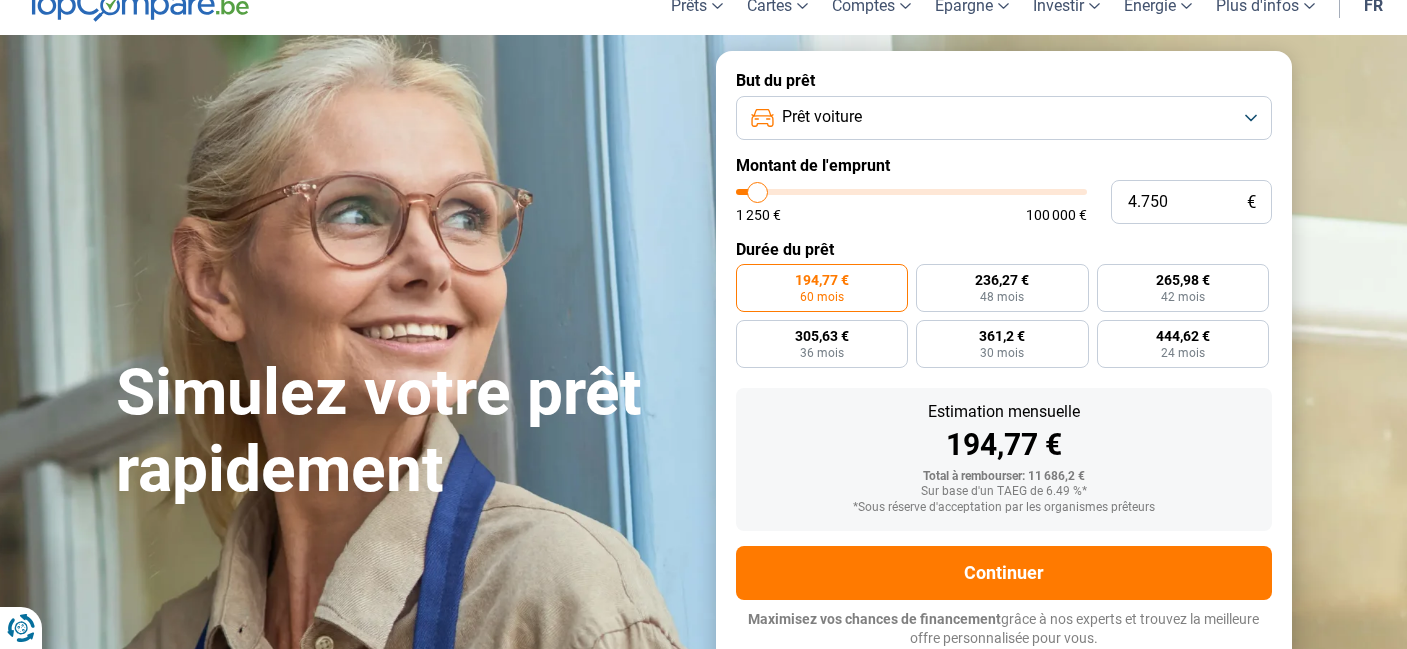 type on "5.000" 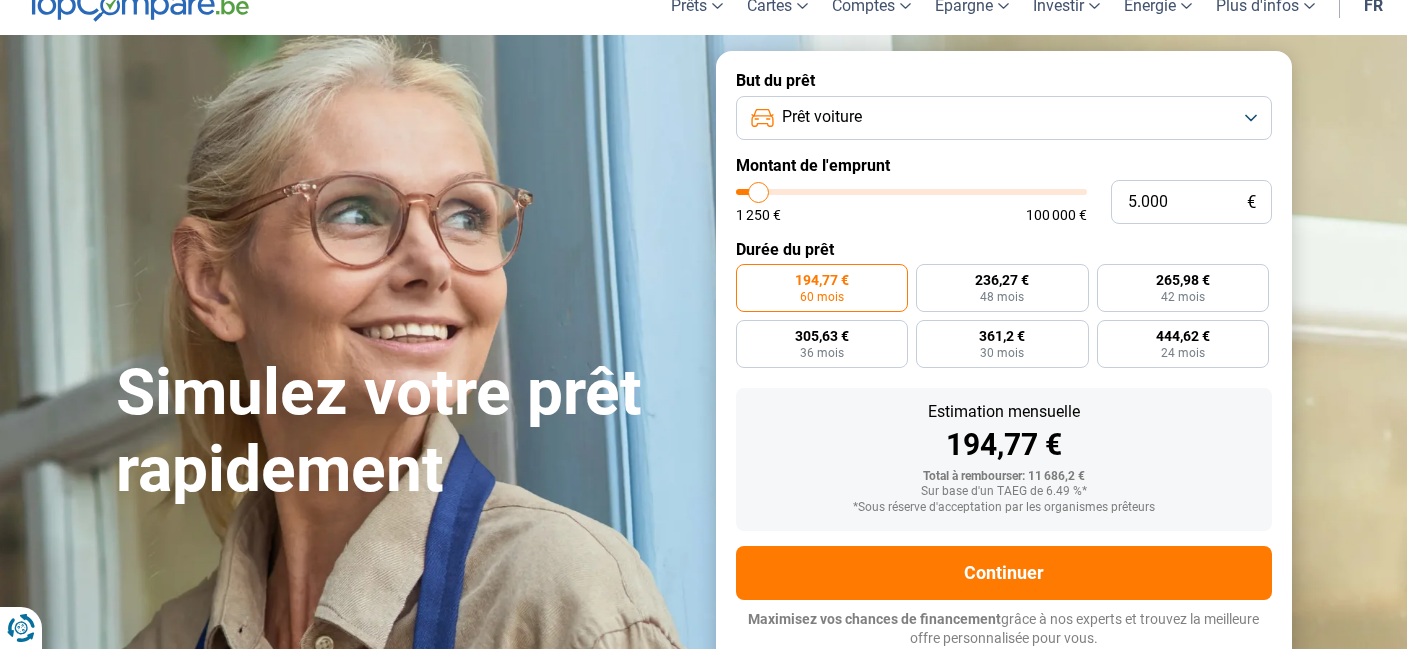 drag, startPoint x: 773, startPoint y: 191, endPoint x: 758, endPoint y: 190, distance: 15.033297 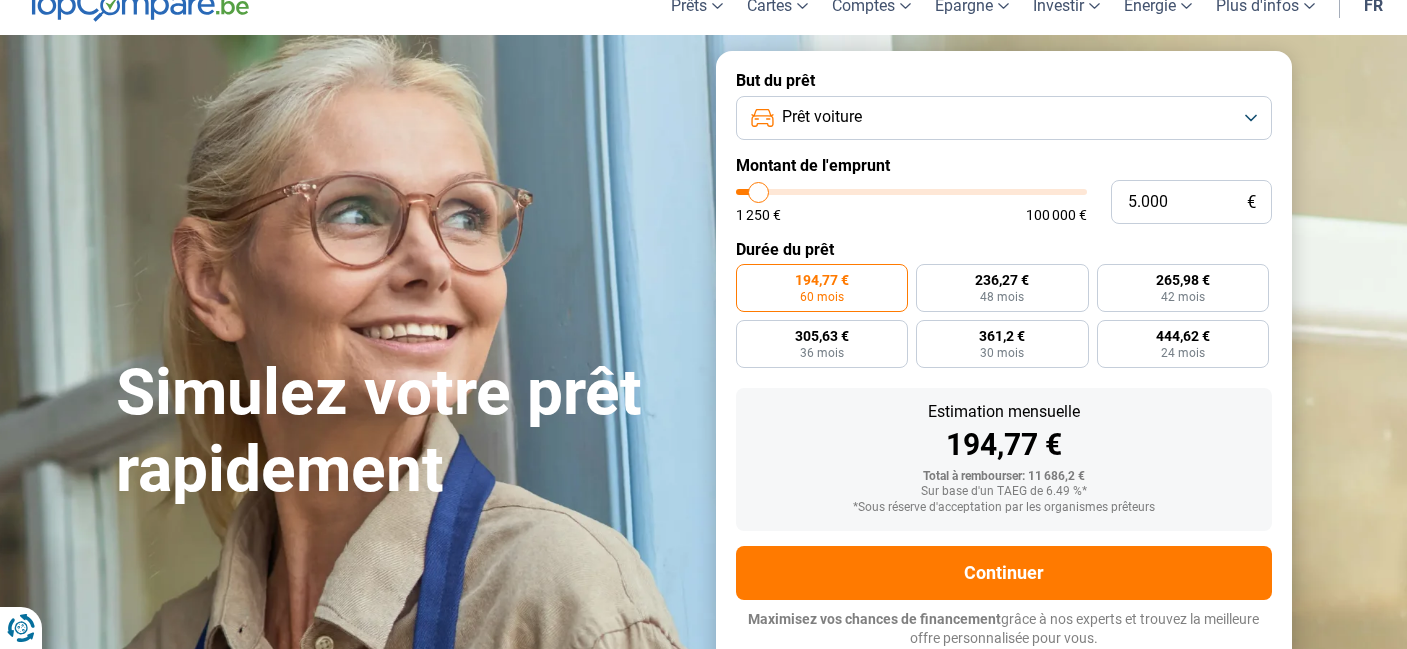 type on "5000" 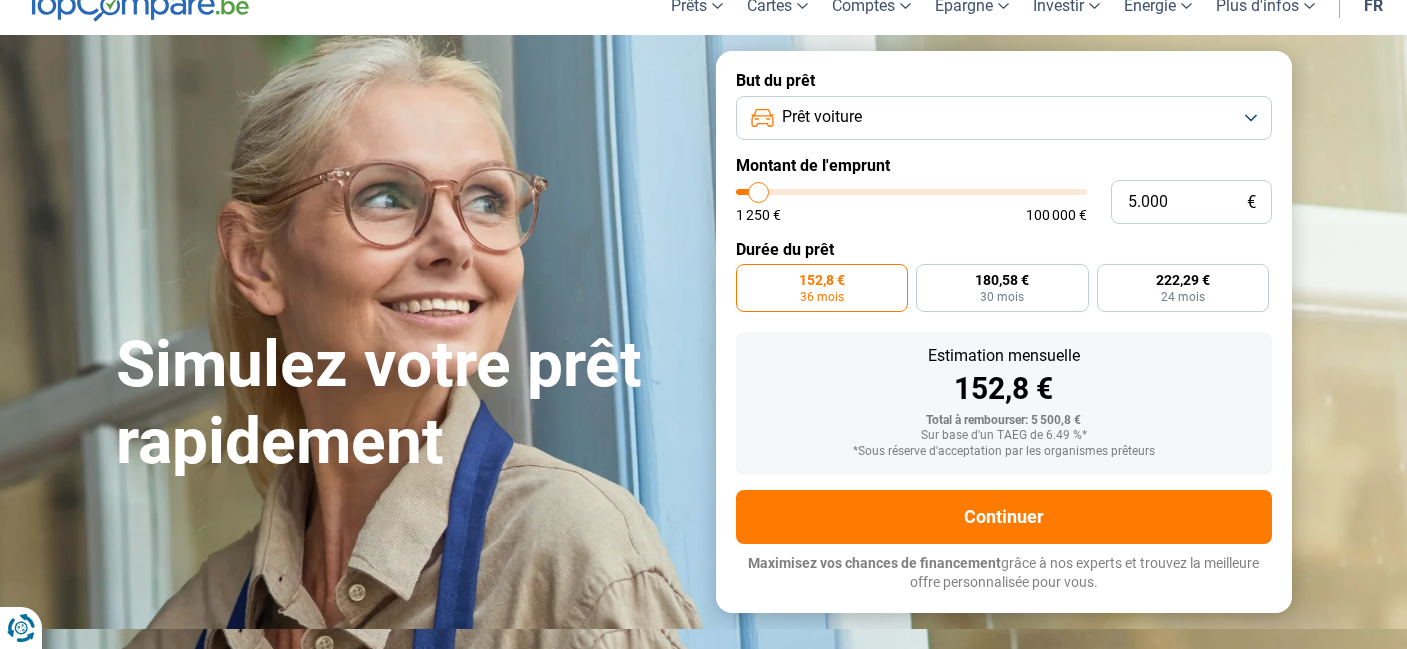 scroll, scrollTop: 16, scrollLeft: 0, axis: vertical 